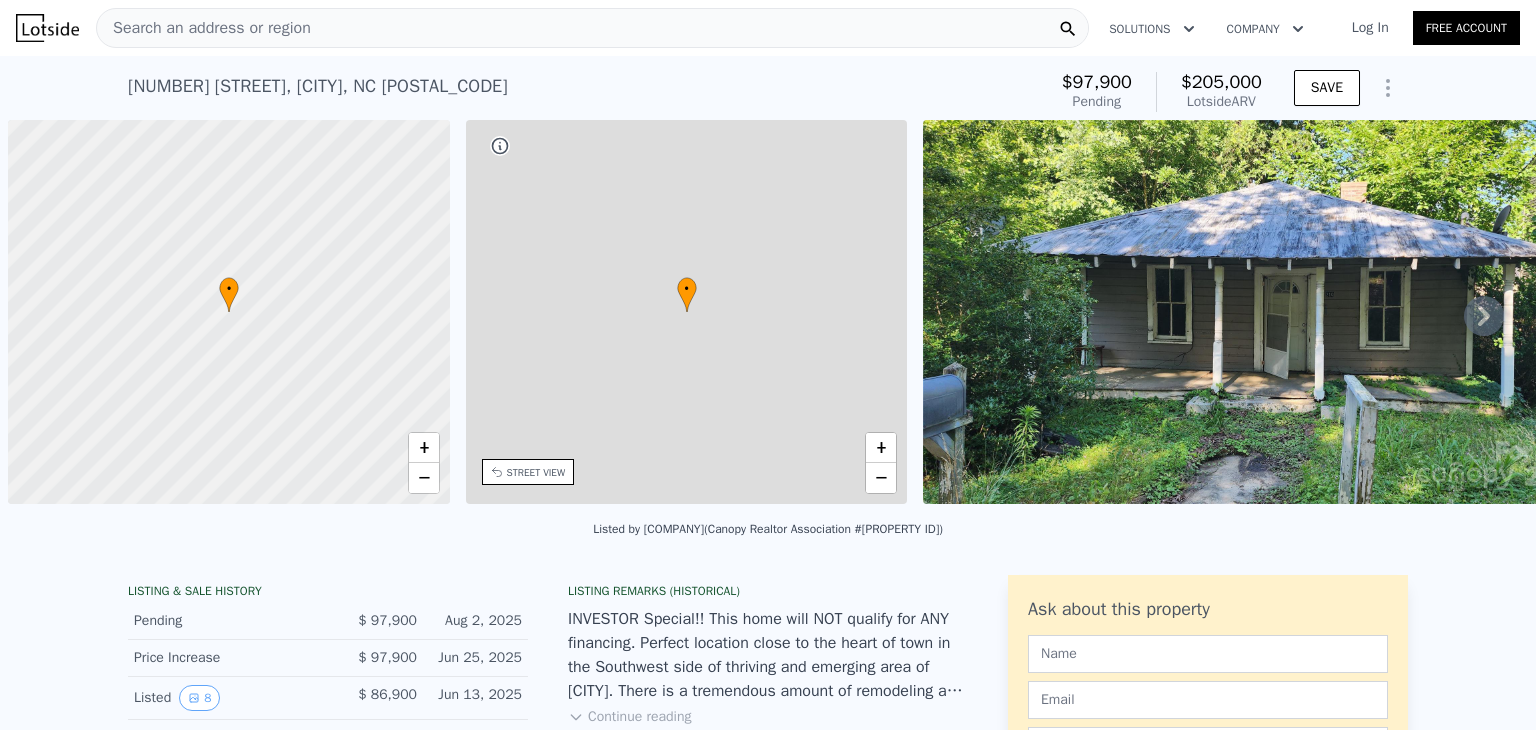 scroll, scrollTop: 0, scrollLeft: 0, axis: both 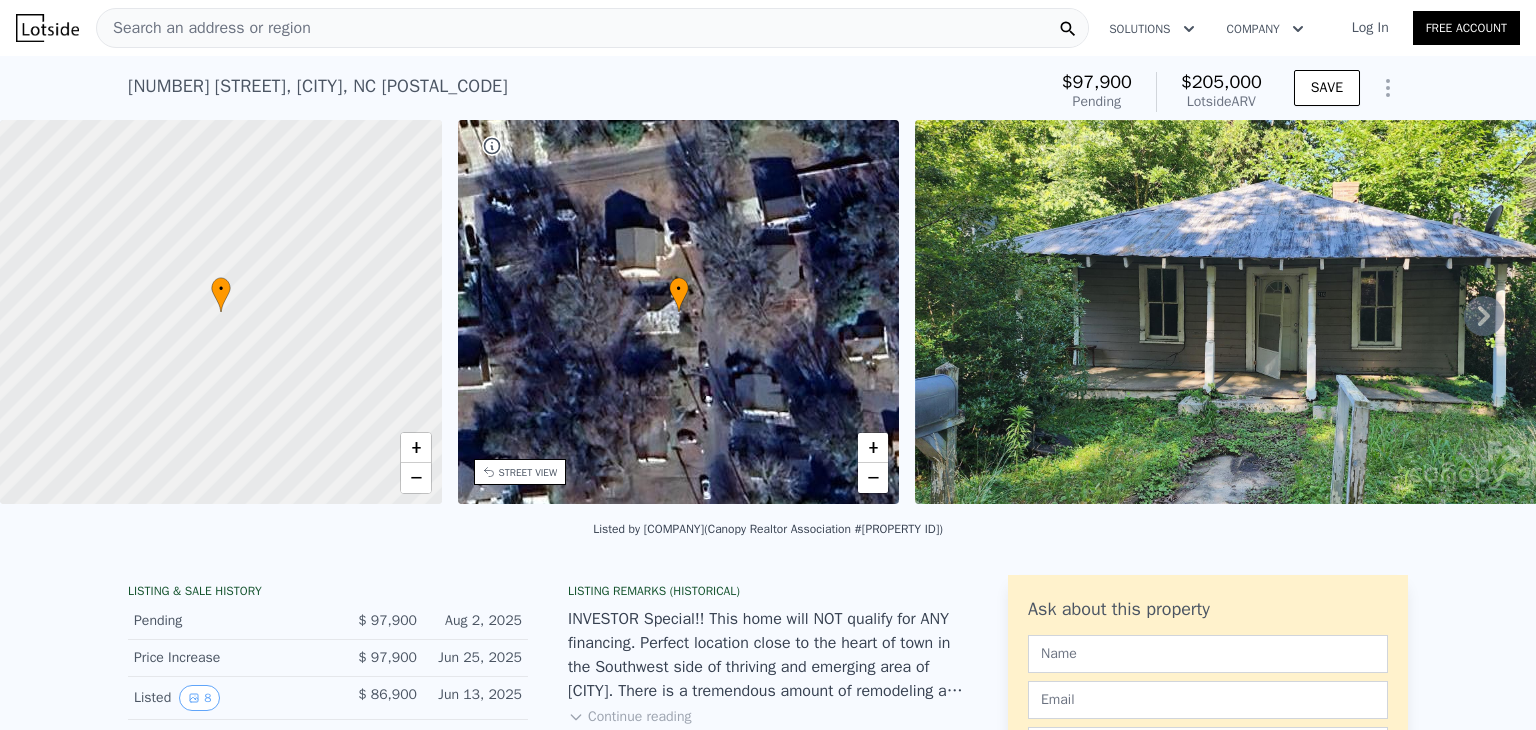 click on "Search an address or region" at bounding box center (204, 28) 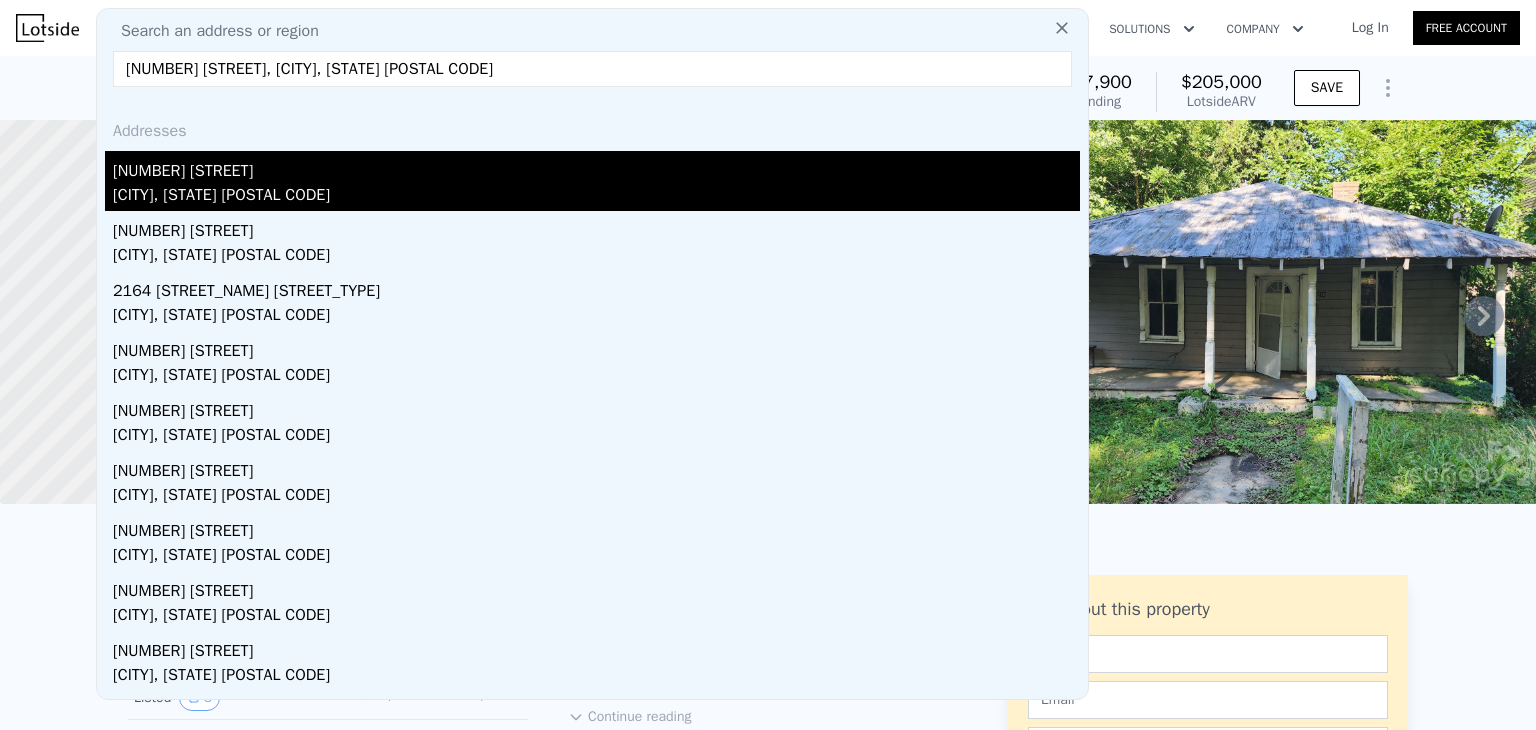 type on "2164 W Cheltenham Ave, Philadelphia, PA 19138" 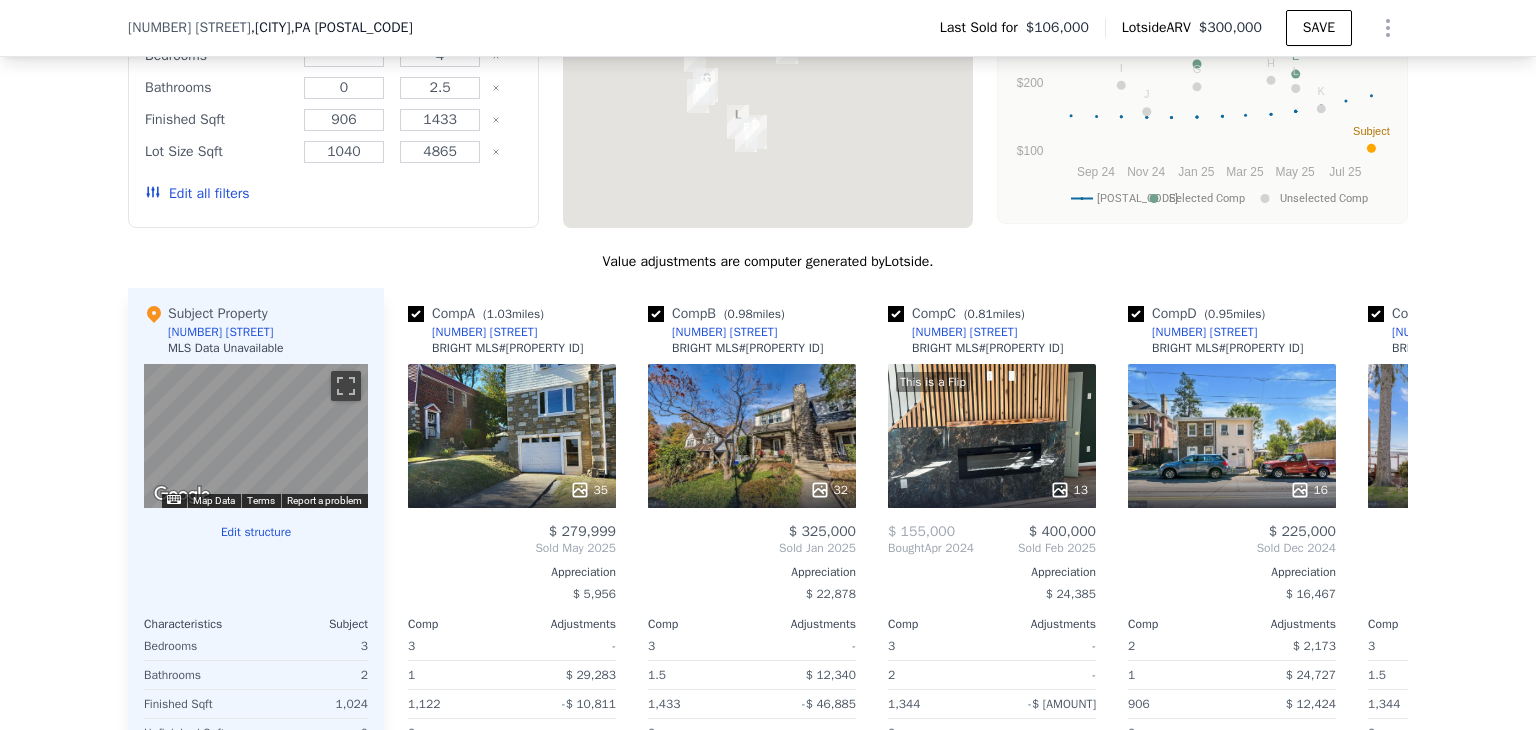 scroll, scrollTop: 1843, scrollLeft: 0, axis: vertical 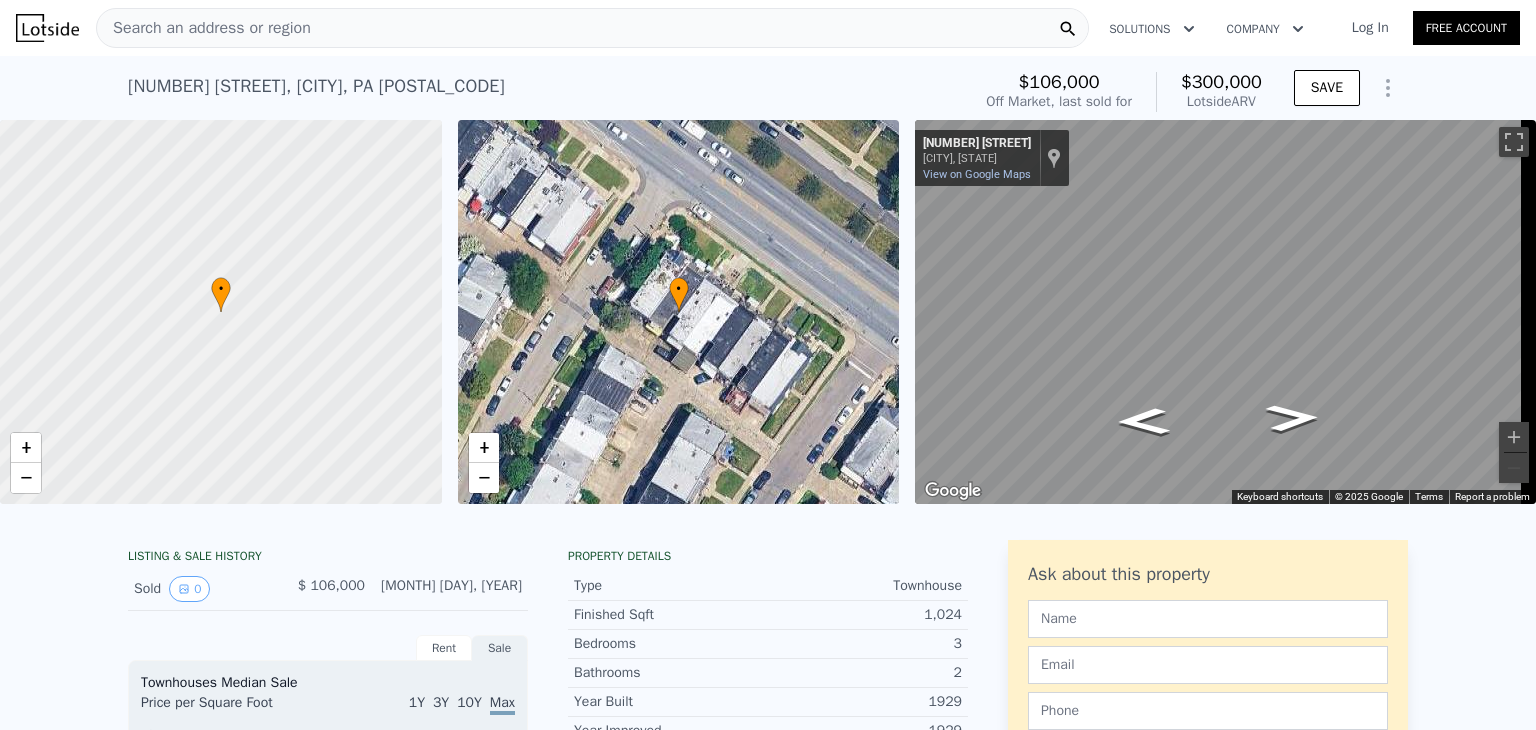 click on "Search an address or region" at bounding box center [204, 28] 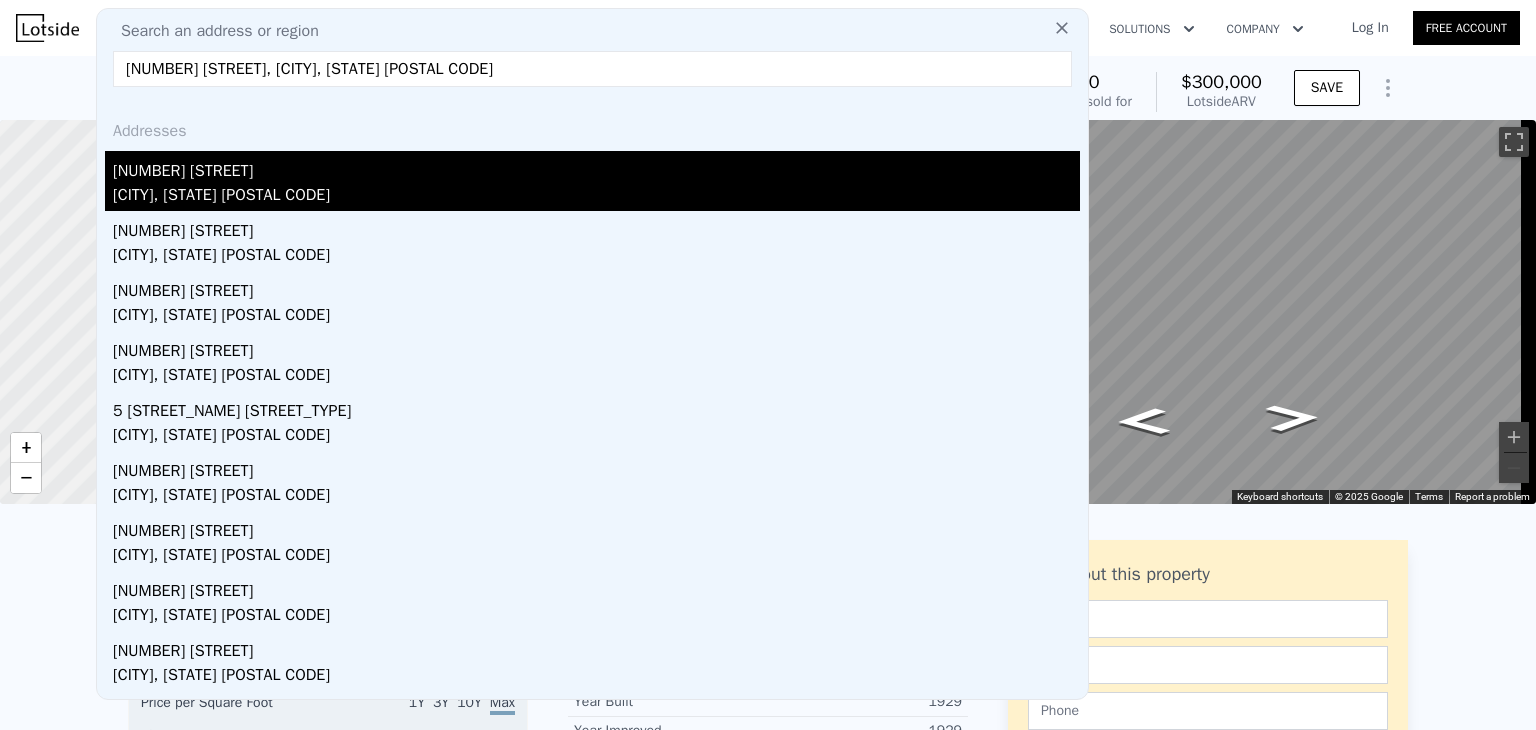 click on "139 Ivy Hill Rd" at bounding box center (596, 167) 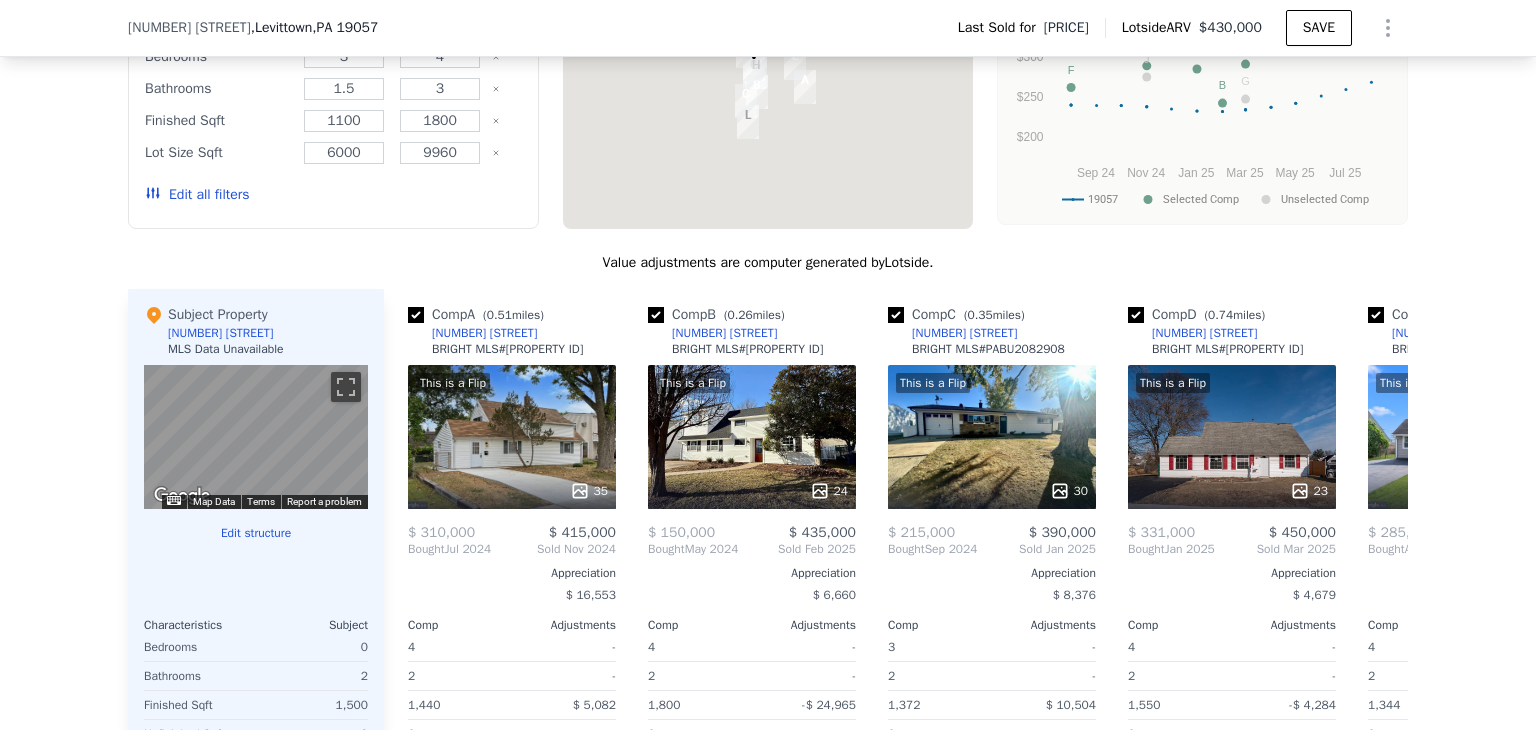 scroll, scrollTop: 1733, scrollLeft: 0, axis: vertical 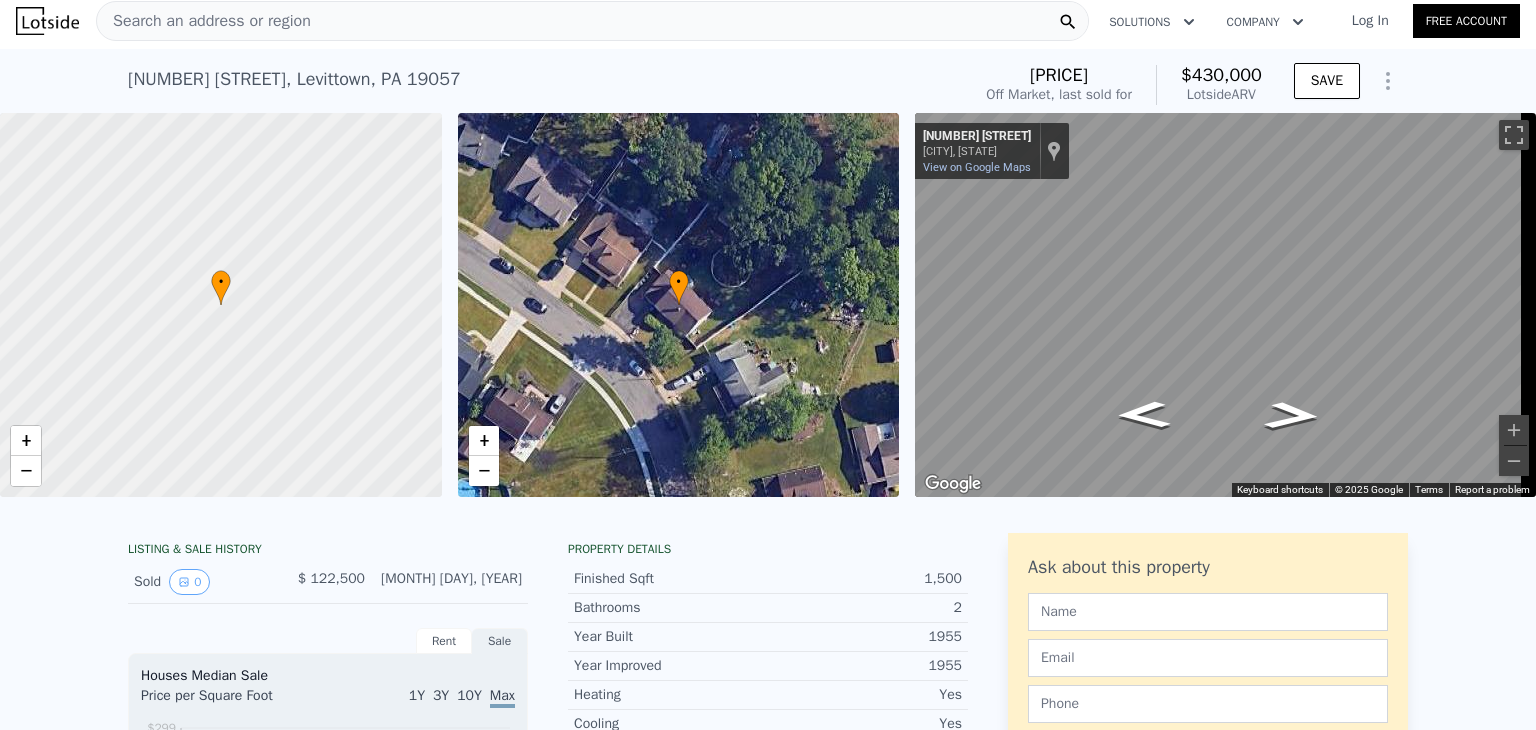 click on "Search an address or region" at bounding box center [204, 21] 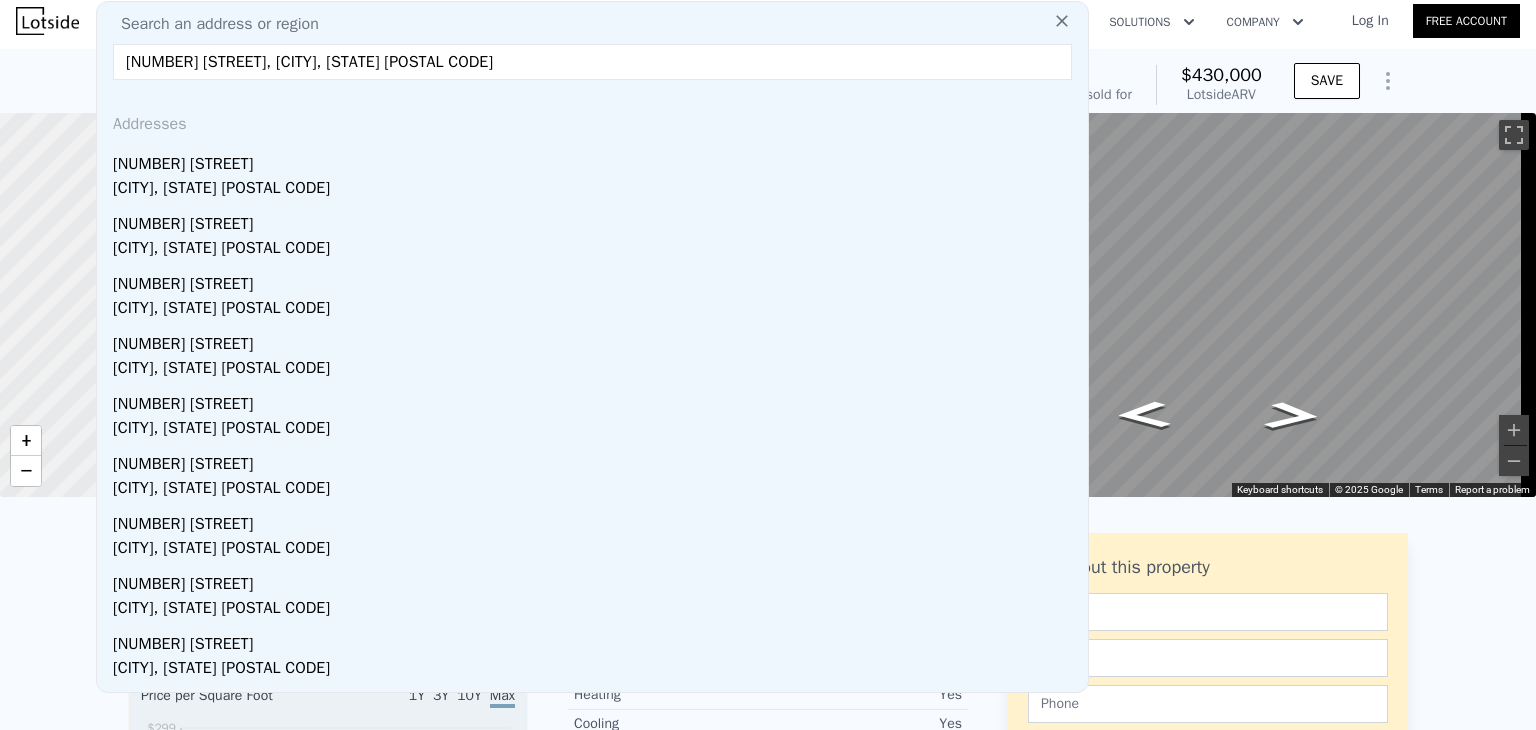 type on "324 N Horton St, Philadelphia, PA 19139" 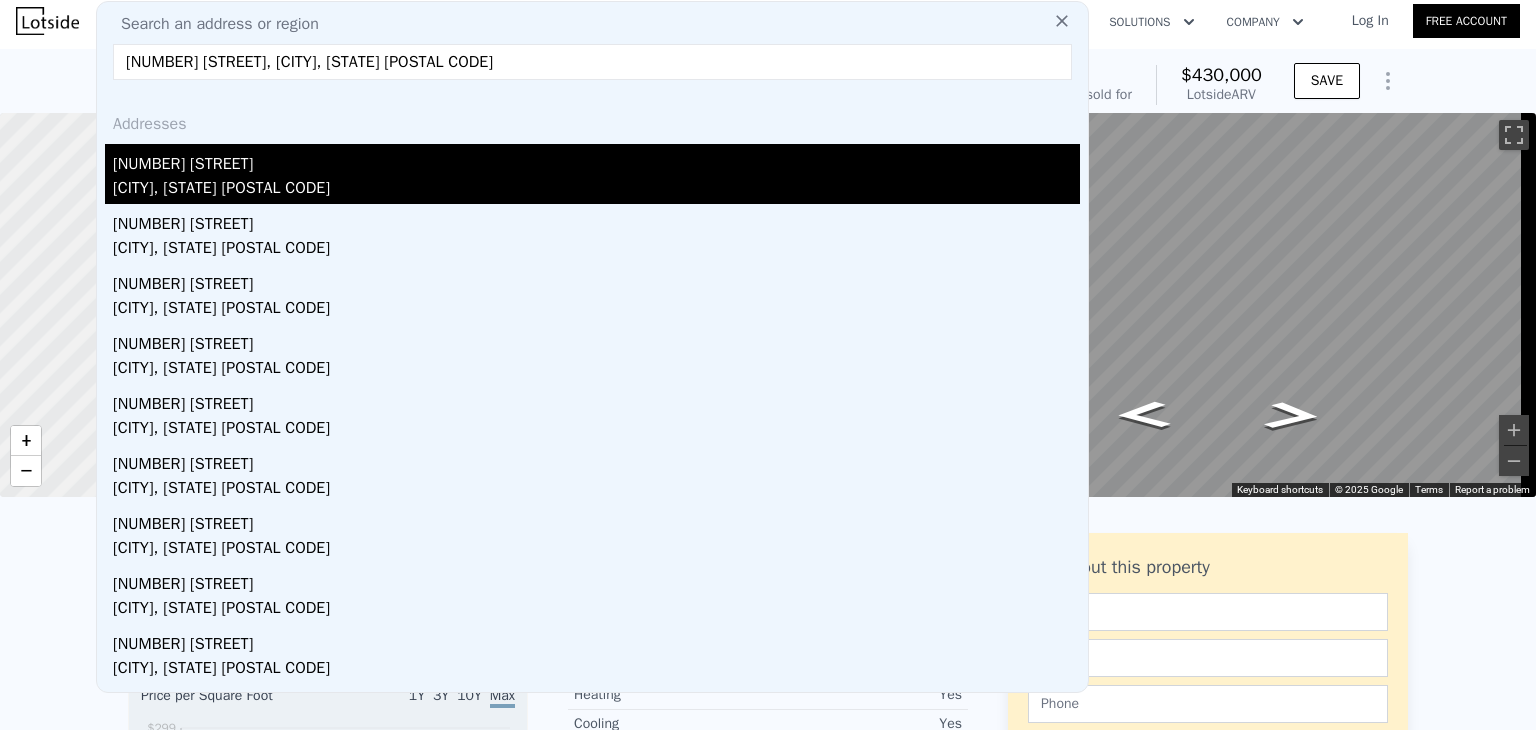 click on "324 N Horton St" at bounding box center (596, 160) 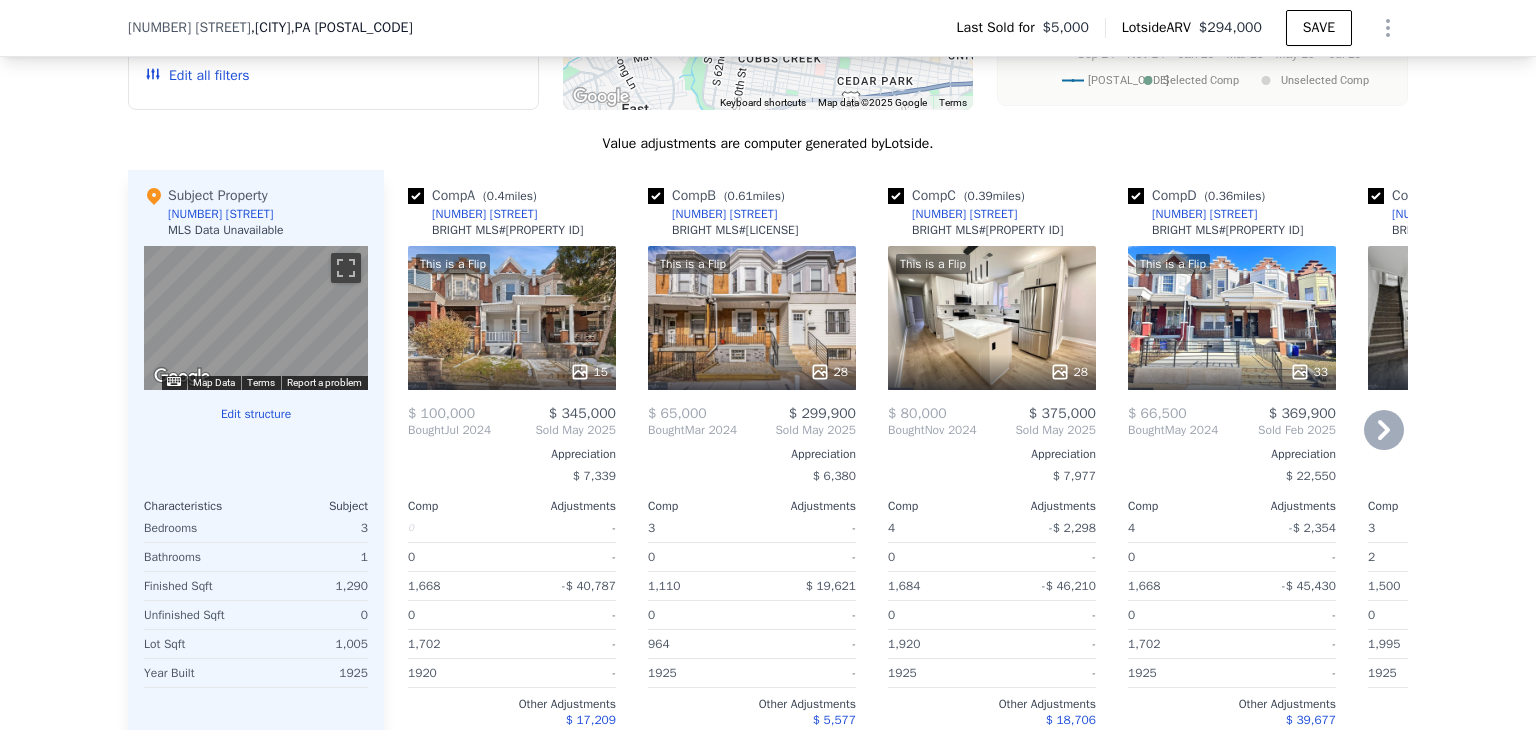 scroll, scrollTop: 1915, scrollLeft: 0, axis: vertical 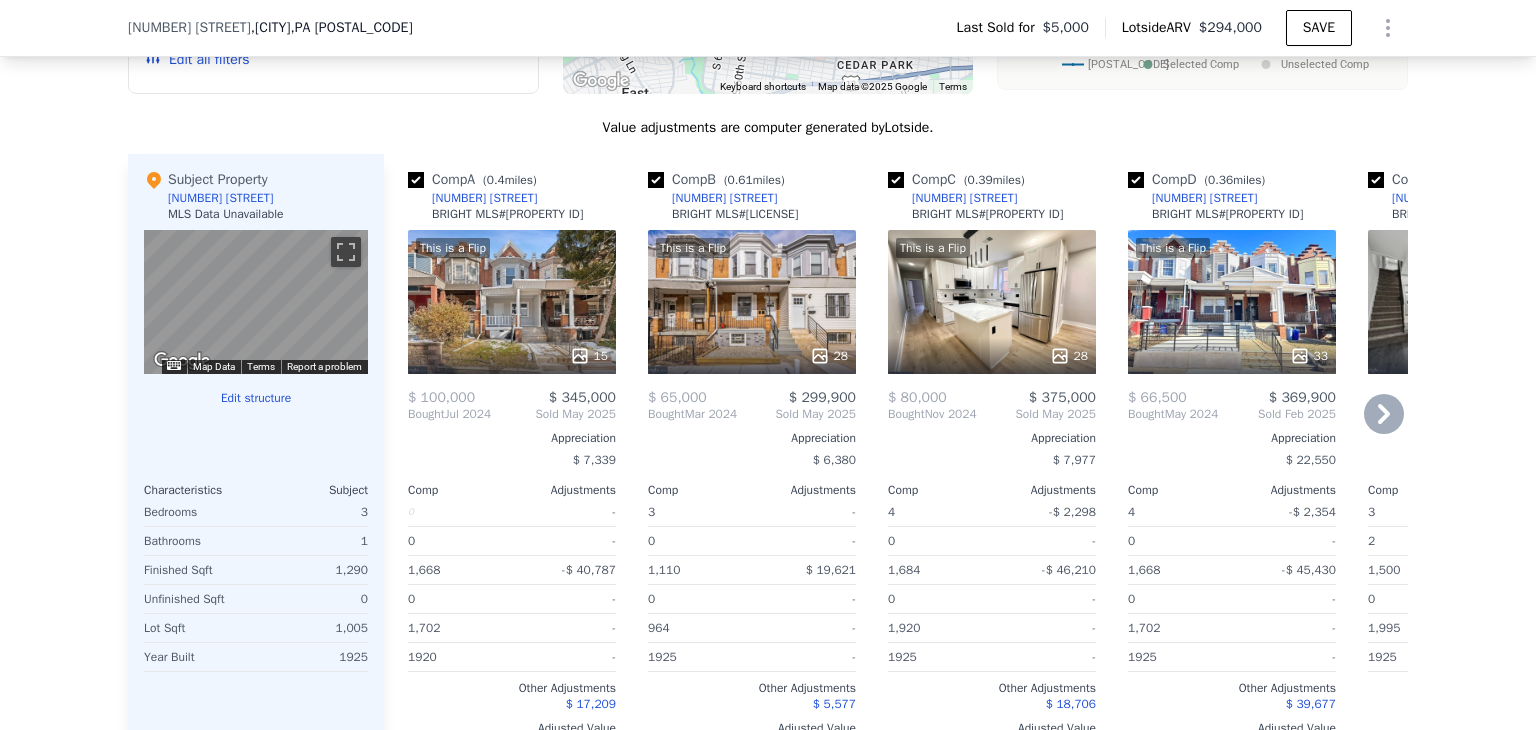 click on "This is a Flip 15" at bounding box center [512, 302] 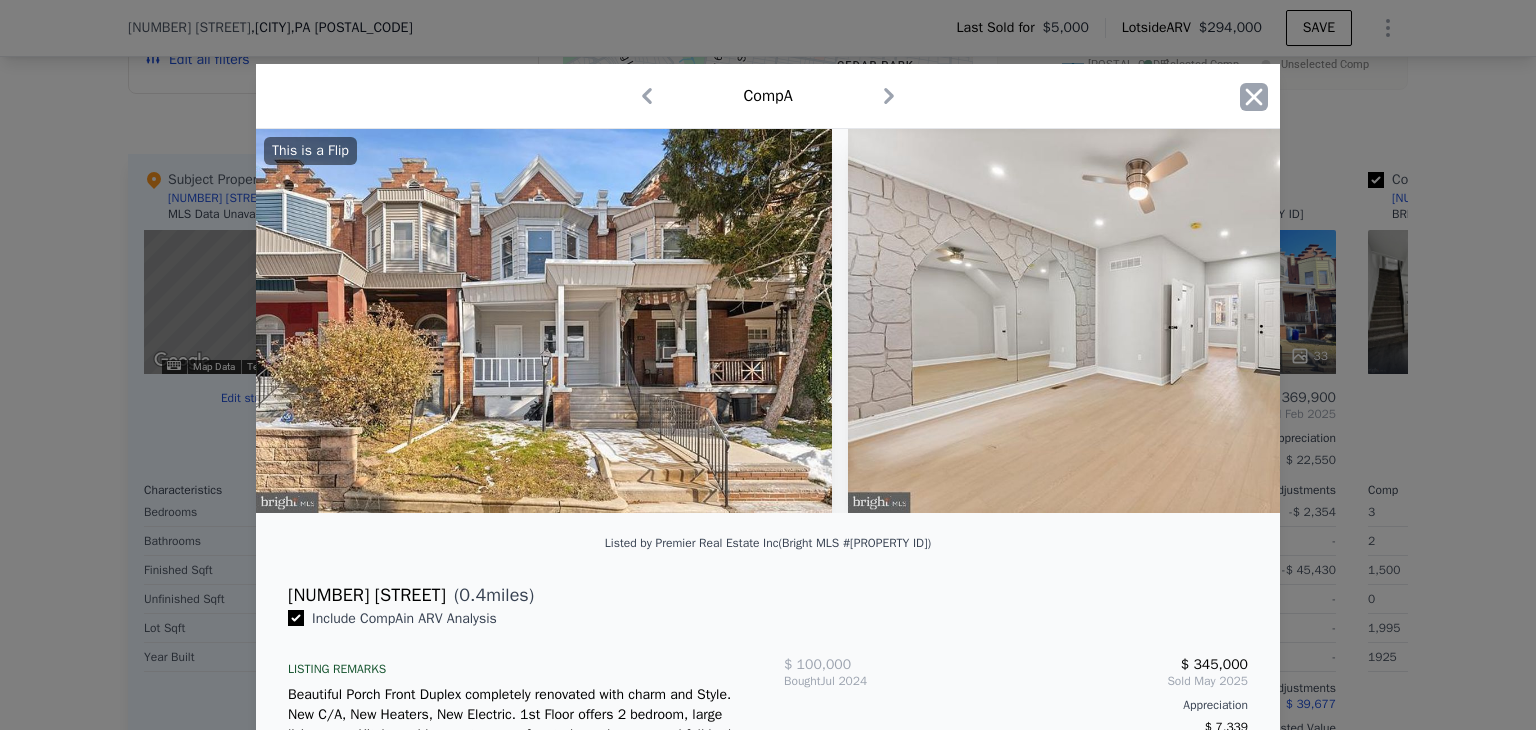 click 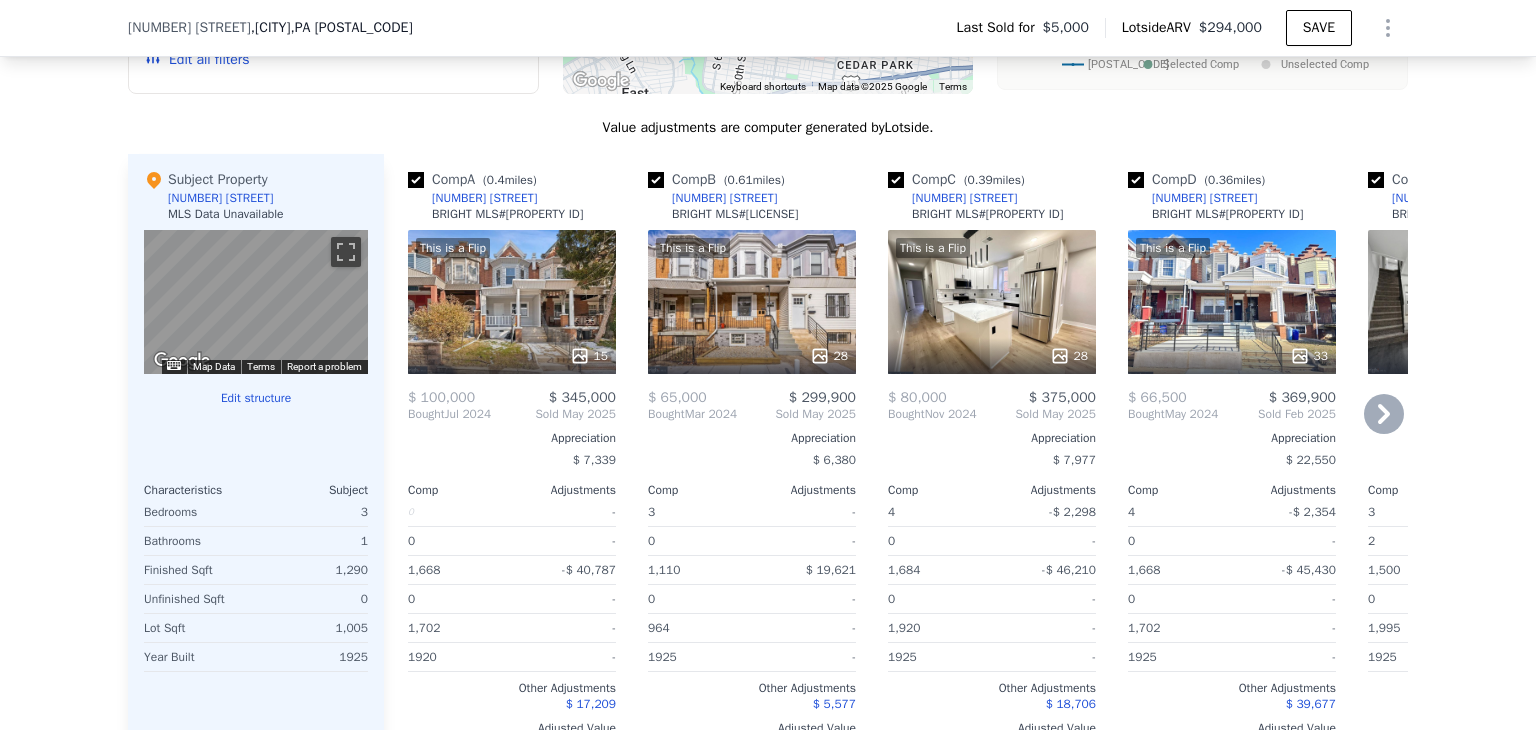 click on "[NUMBER] [STREET]" at bounding box center (484, 198) 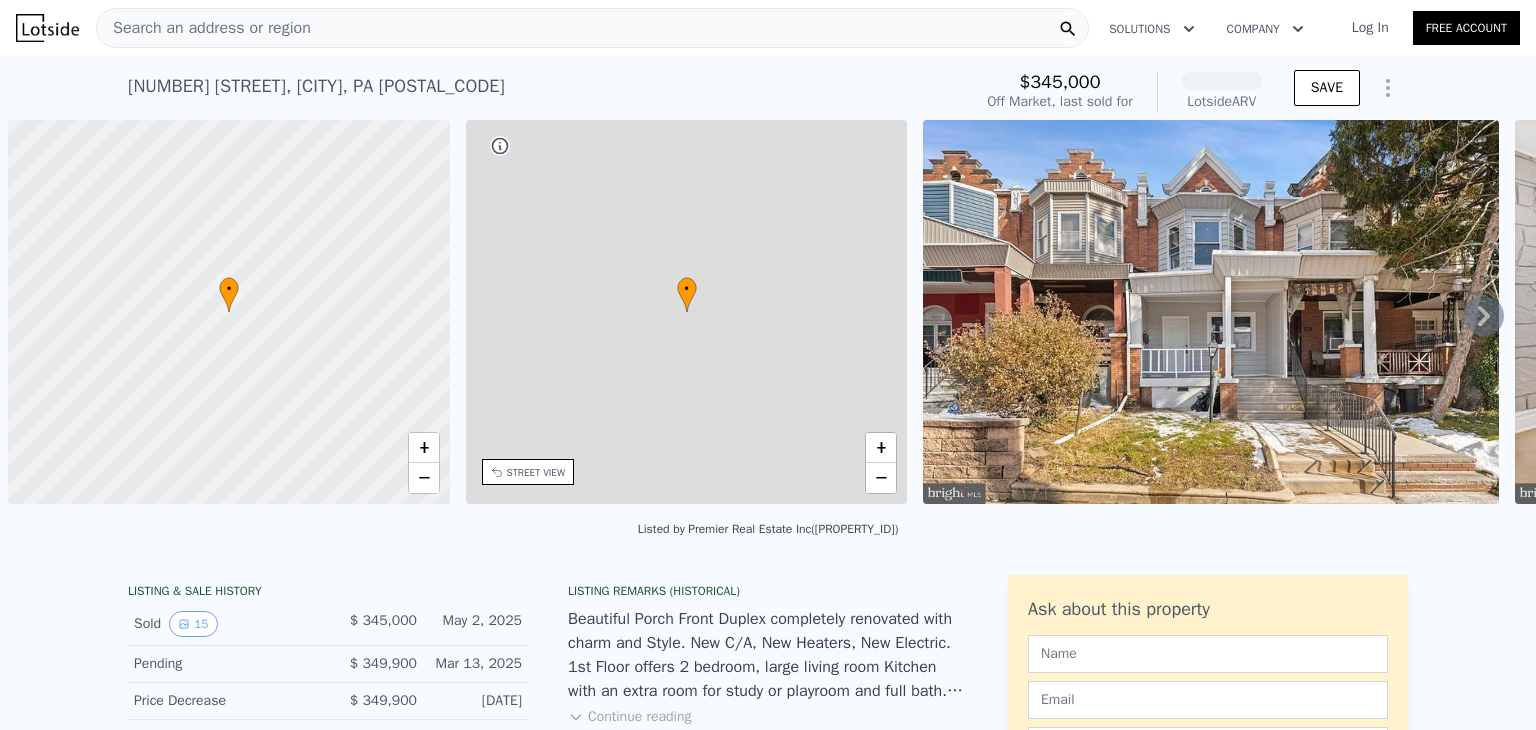 scroll, scrollTop: 0, scrollLeft: 0, axis: both 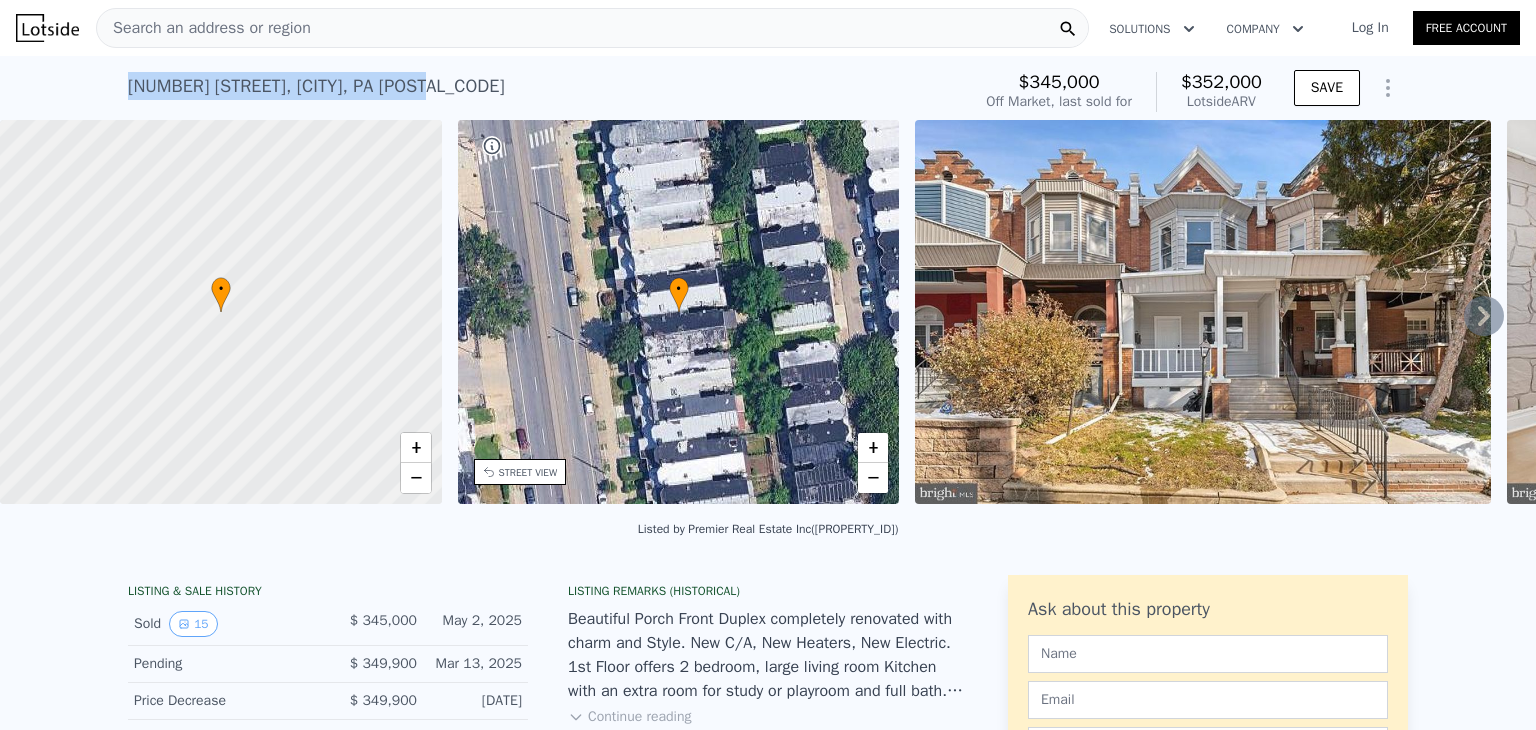 drag, startPoint x: 416, startPoint y: 91, endPoint x: 123, endPoint y: 94, distance: 293.01535 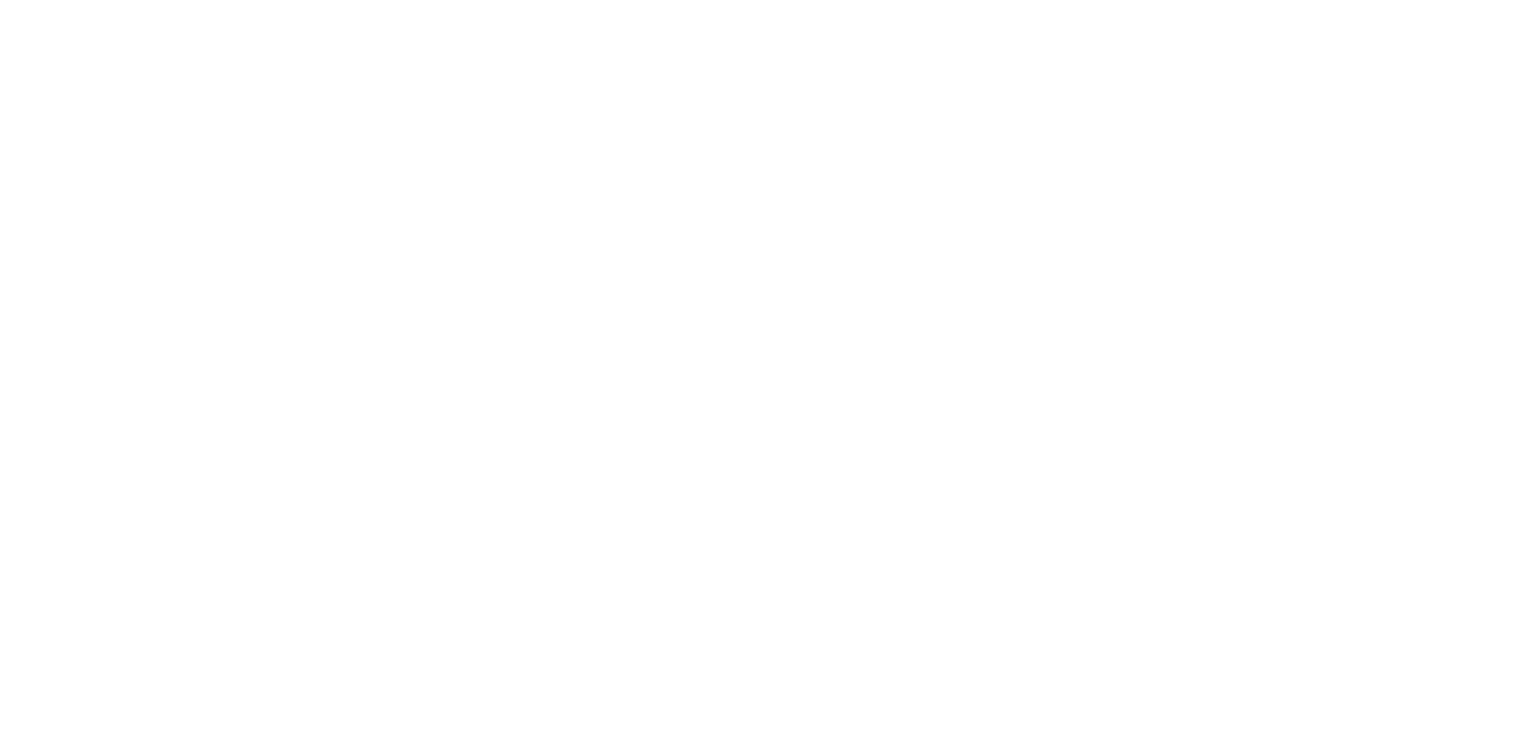 scroll, scrollTop: 0, scrollLeft: 0, axis: both 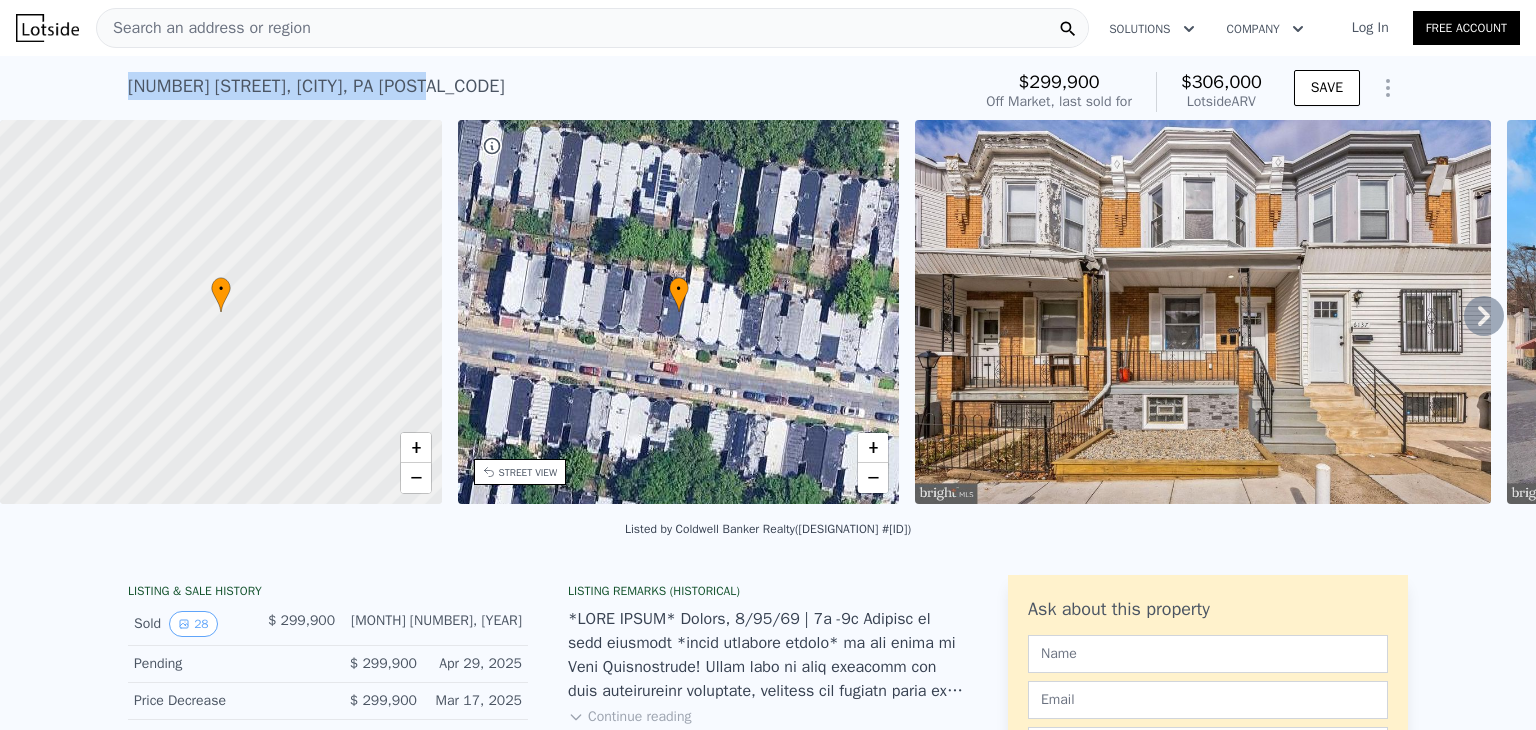 drag, startPoint x: 462, startPoint y: 82, endPoint x: 122, endPoint y: 96, distance: 340.28812 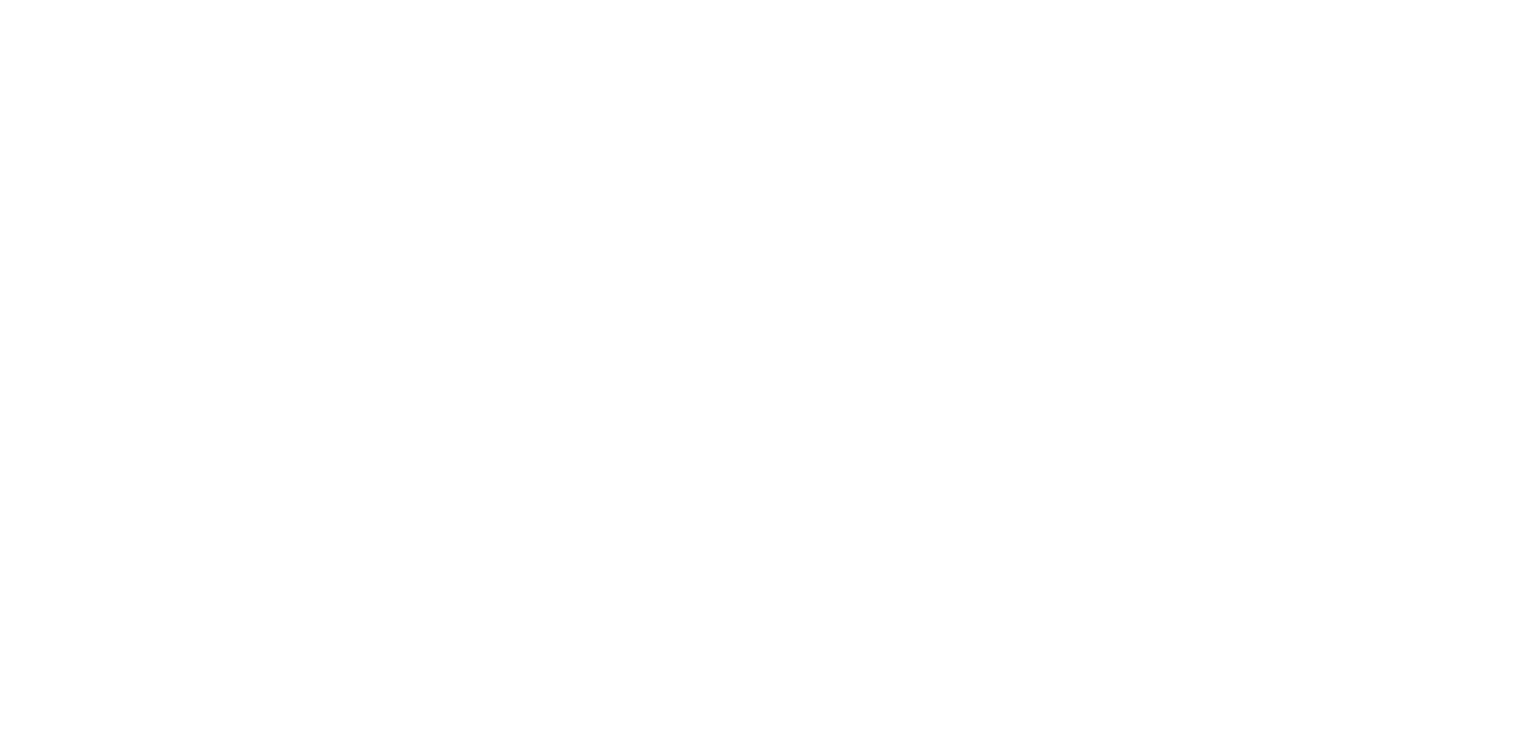 scroll, scrollTop: 0, scrollLeft: 0, axis: both 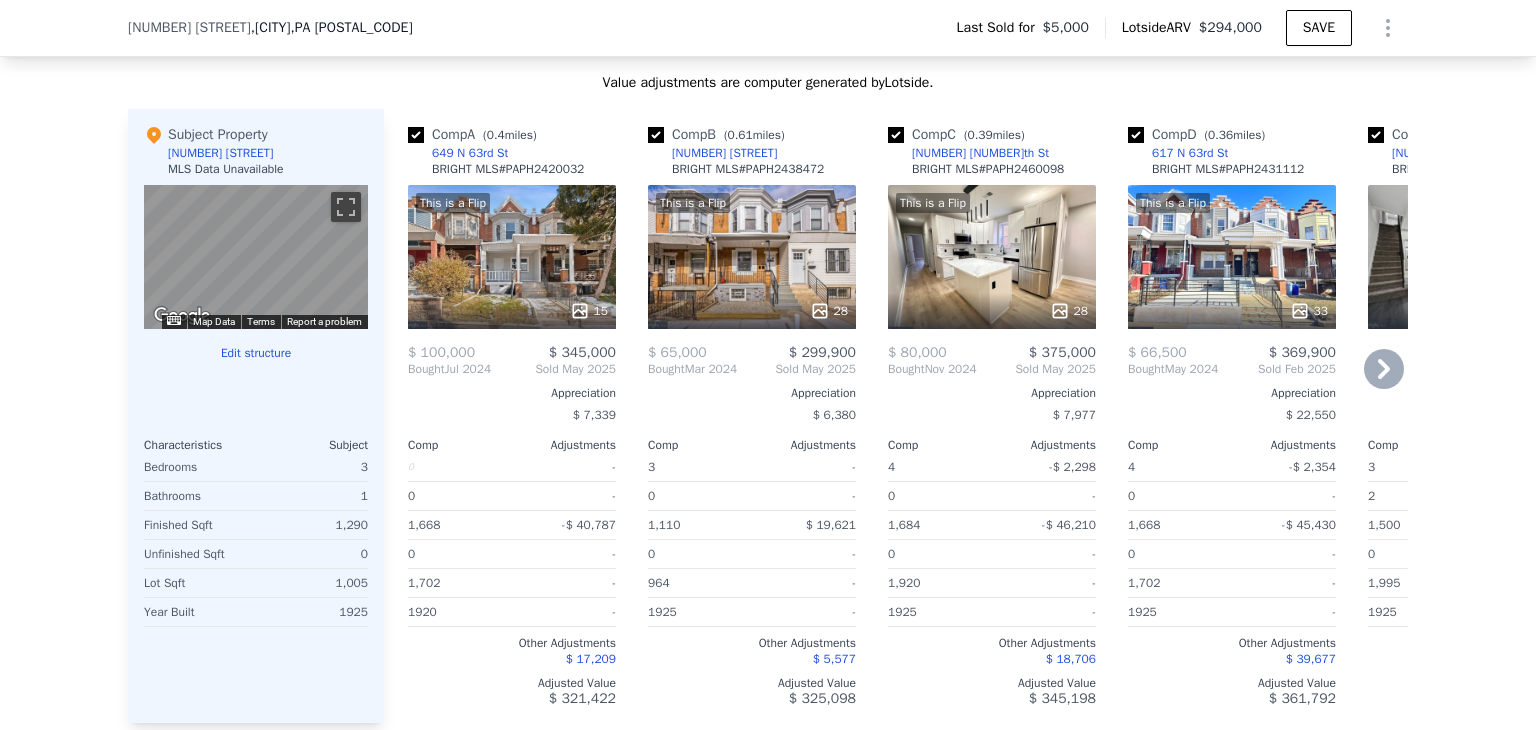 click on "This is a Flip 28" at bounding box center [992, 257] 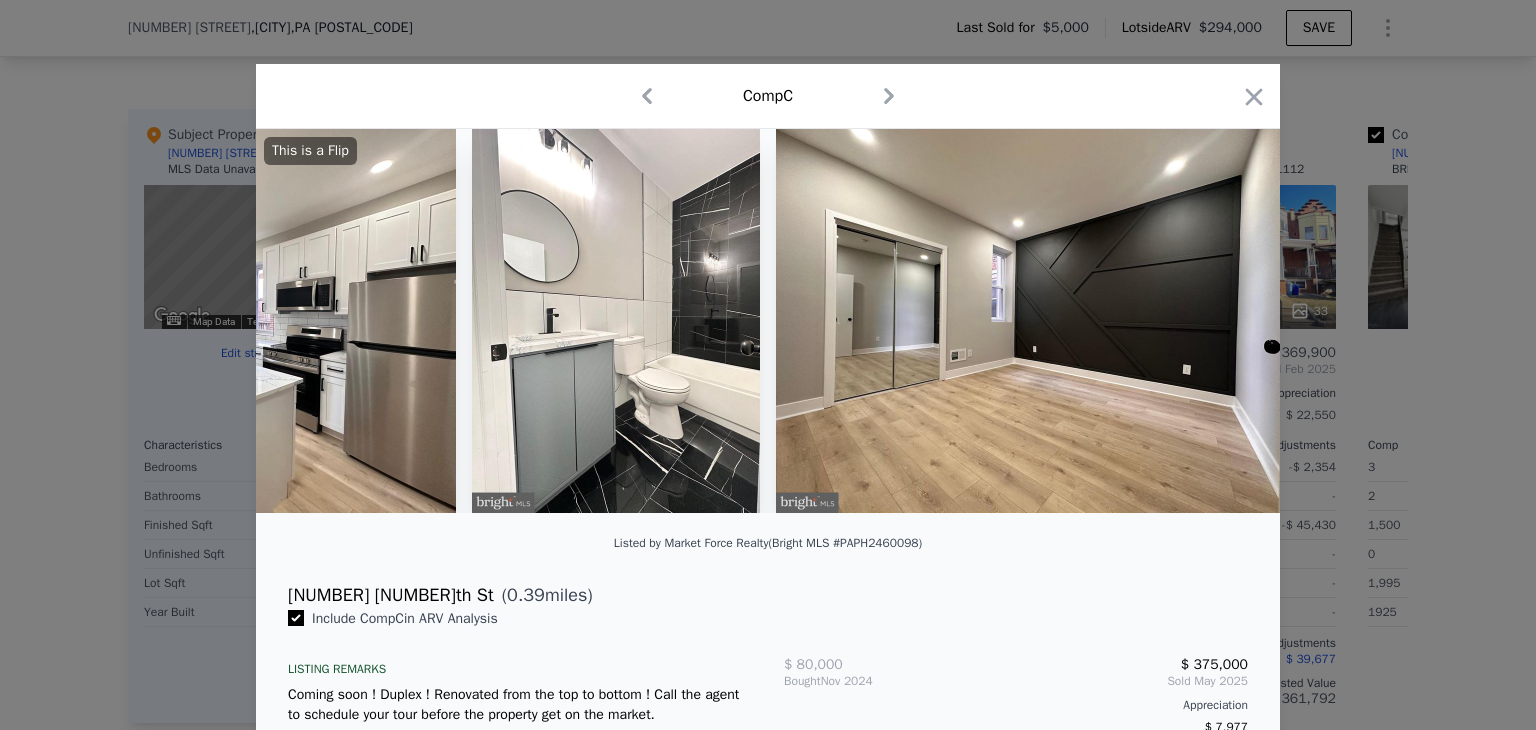 scroll, scrollTop: 0, scrollLeft: 12176, axis: horizontal 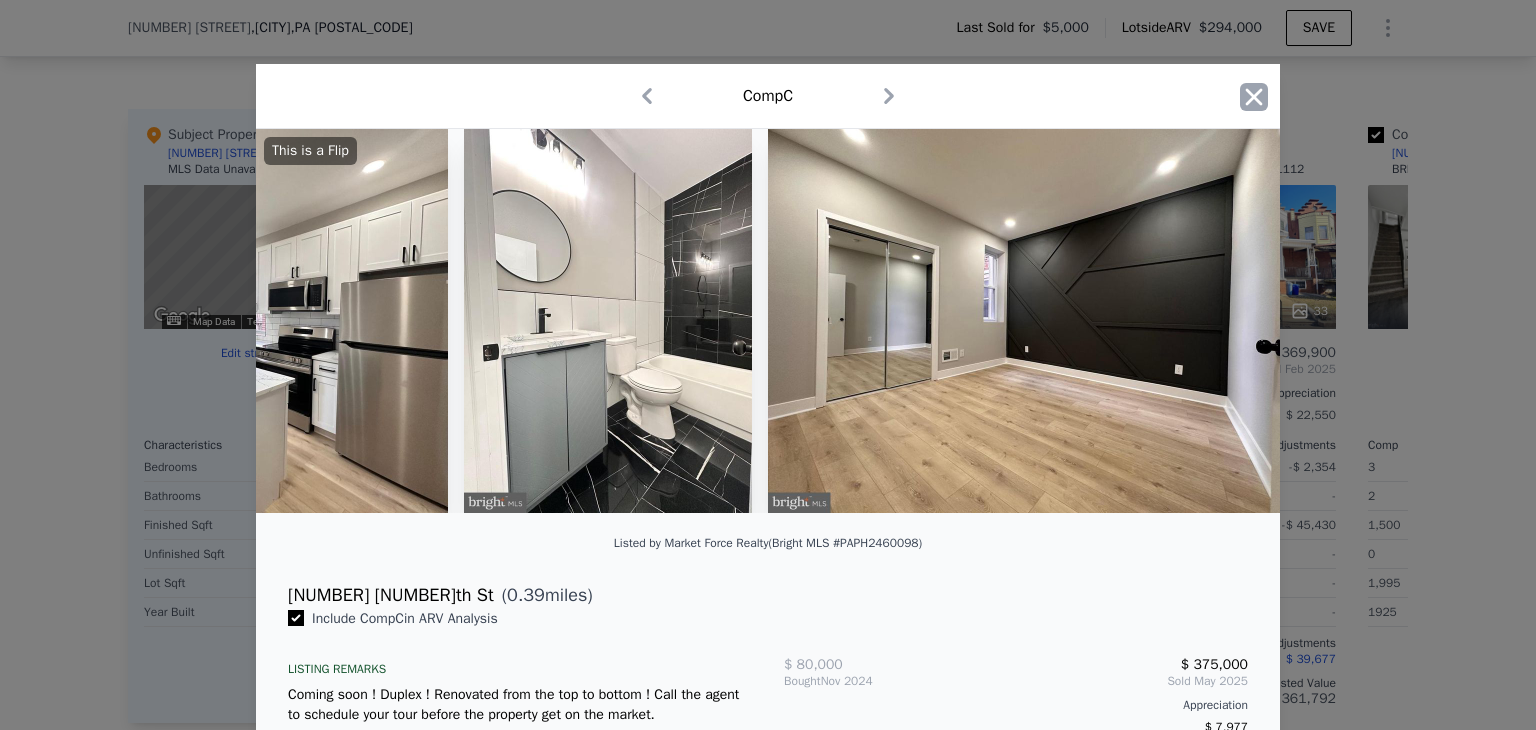 click 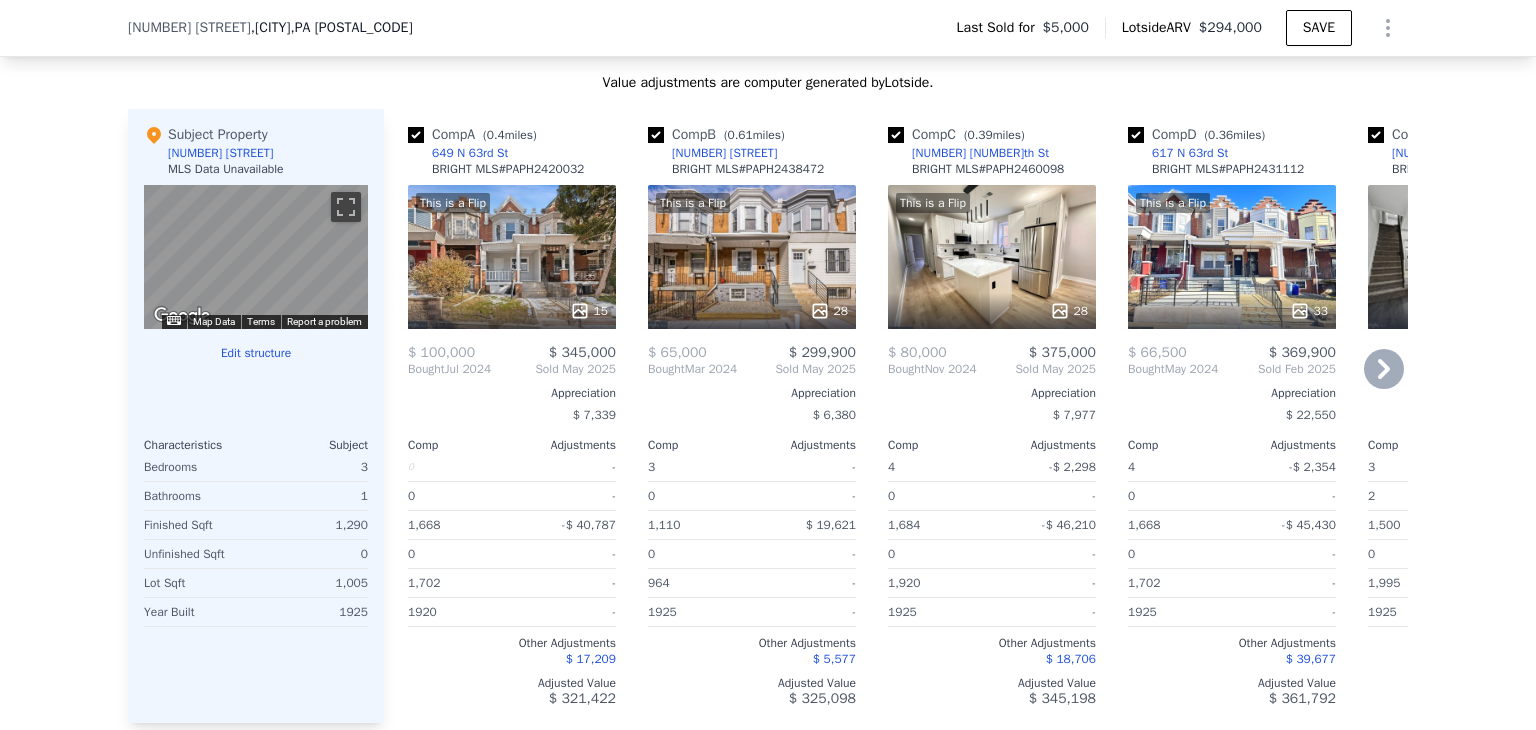 click on "This is a Flip 33" at bounding box center (1232, 257) 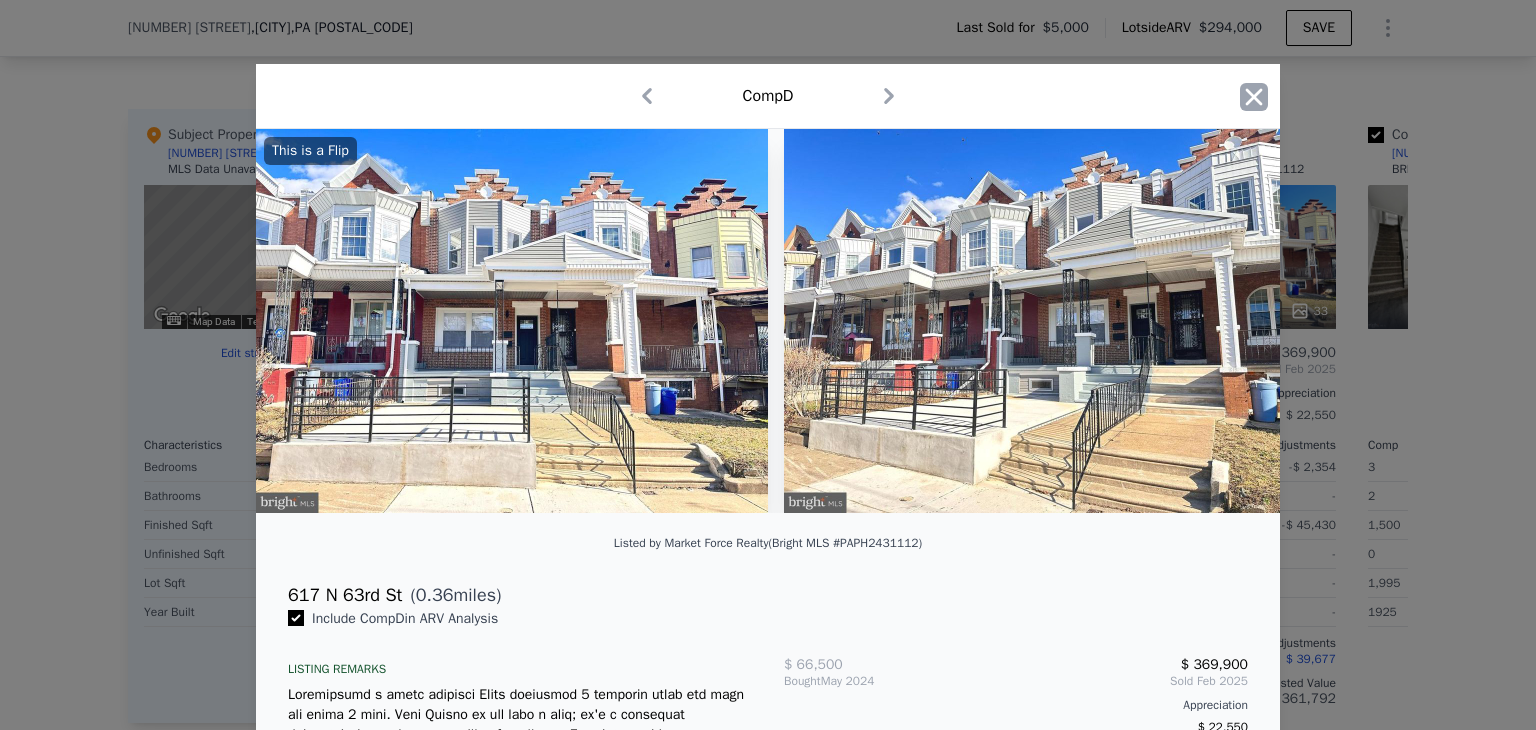 click 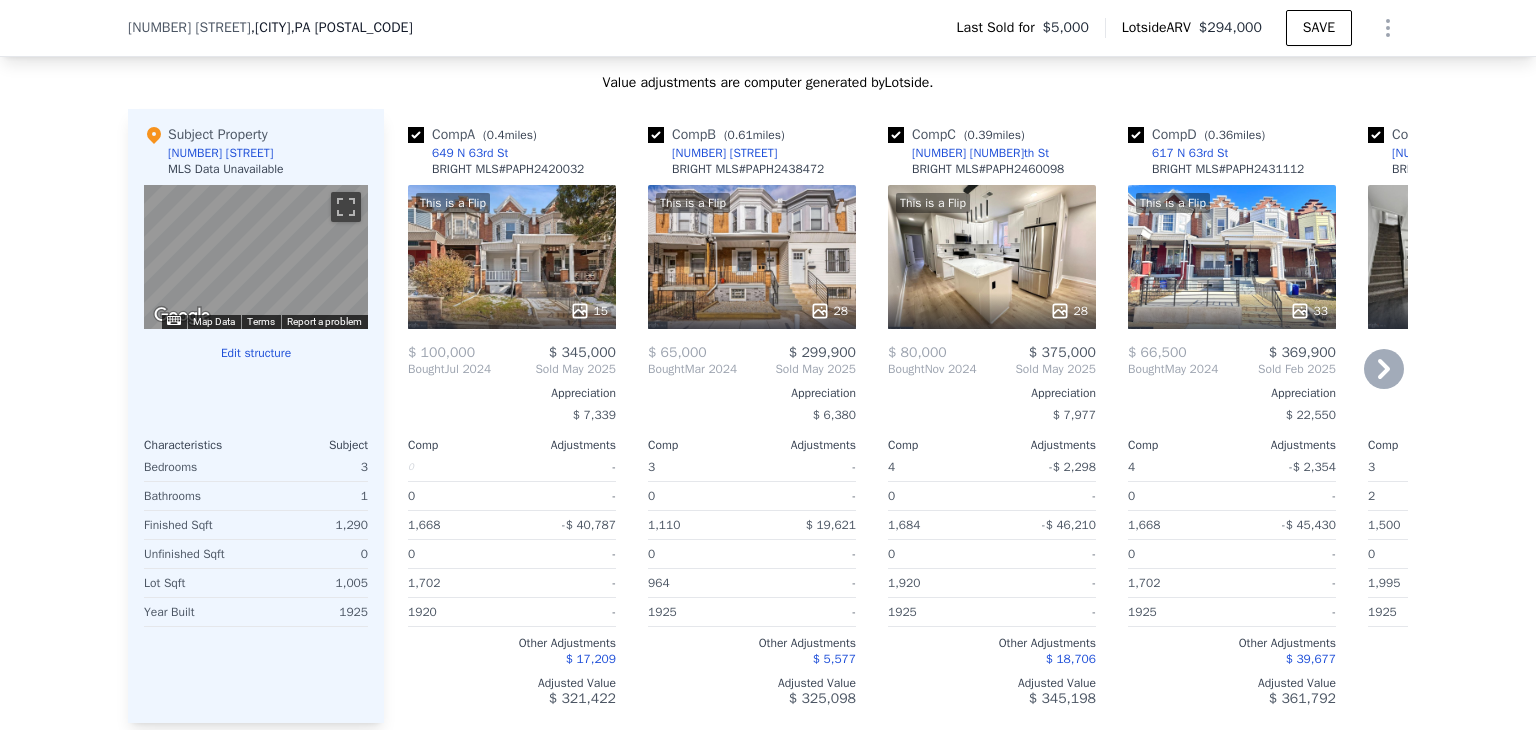 click on "[NUMBER] [STREET]" at bounding box center [1190, 153] 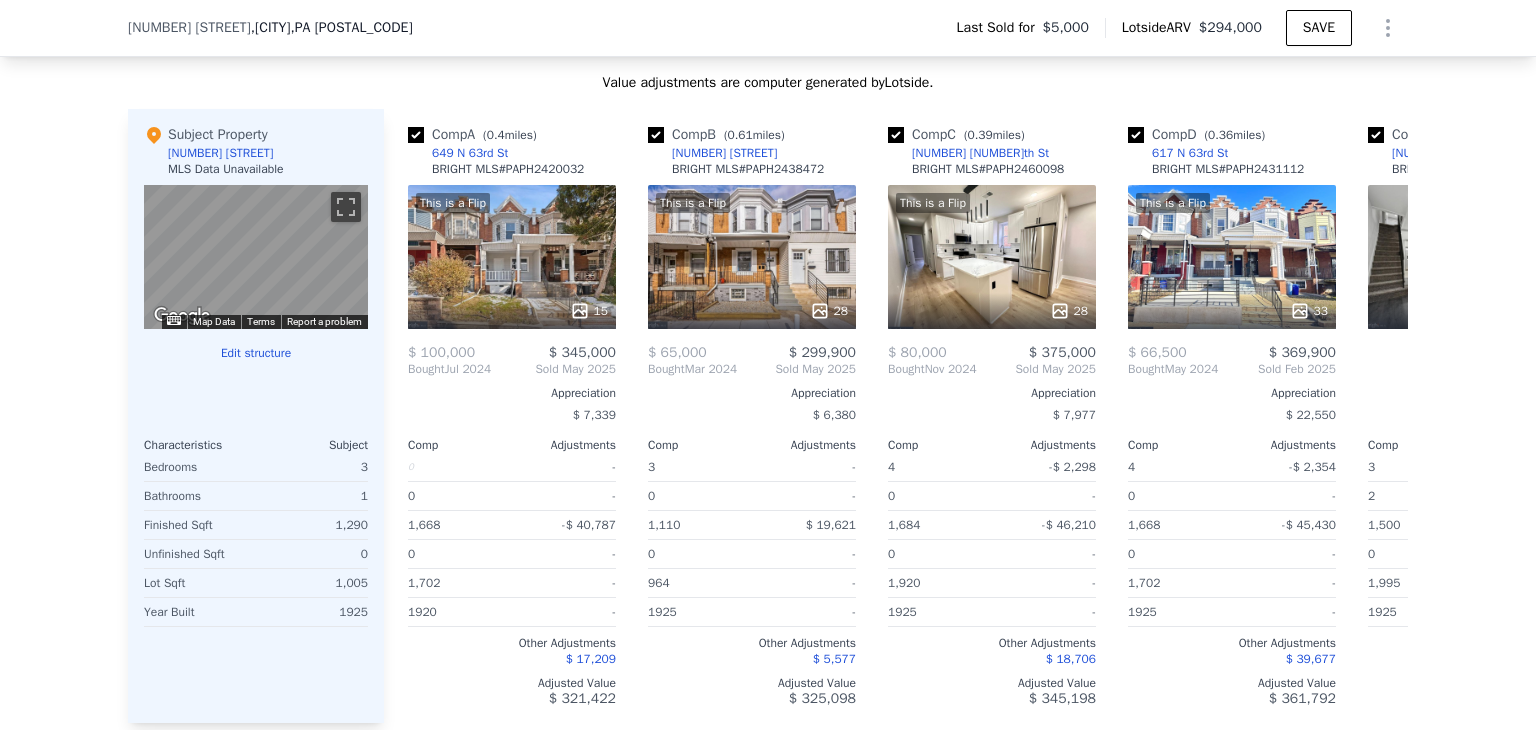 scroll, scrollTop: 0, scrollLeft: 44, axis: horizontal 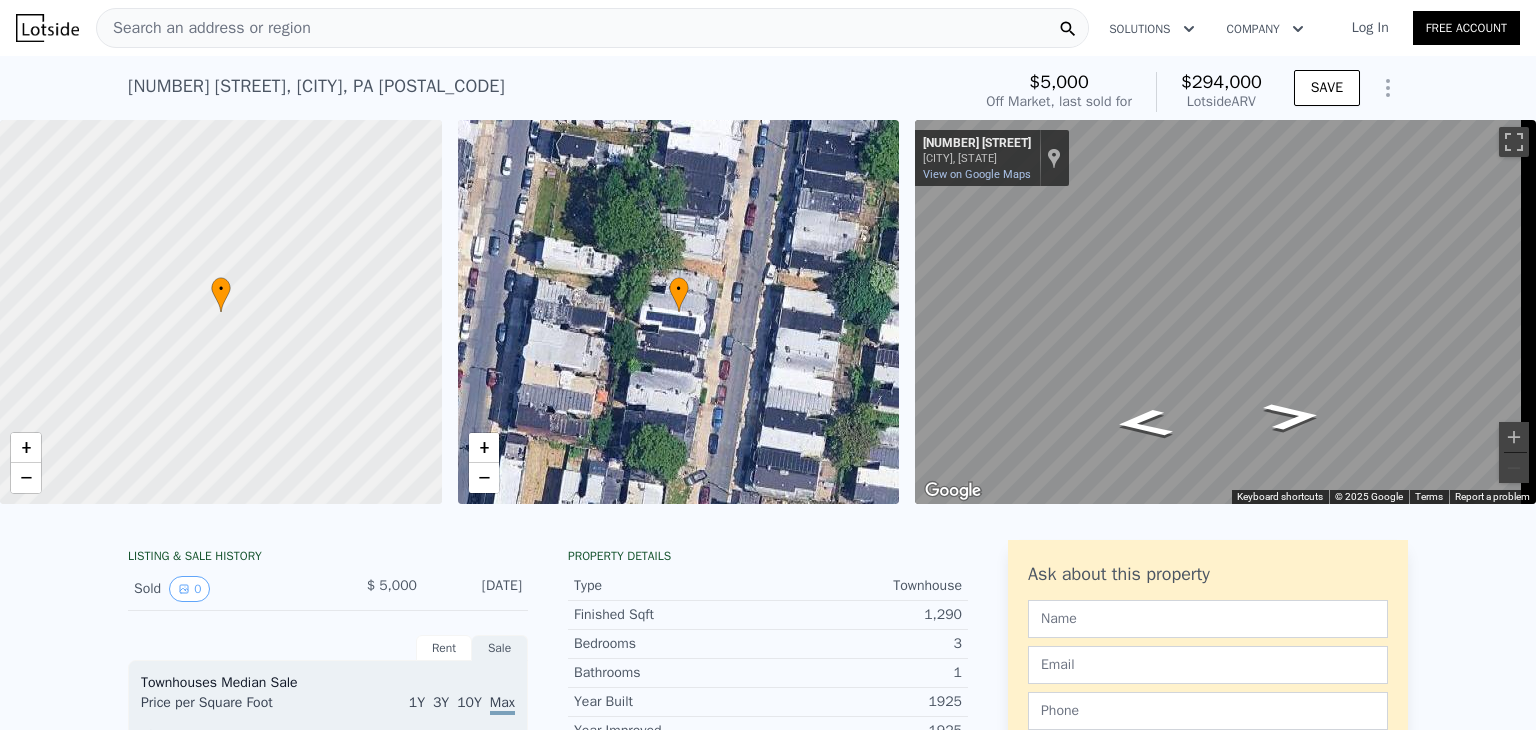 click on "Search an address or region" at bounding box center (204, 28) 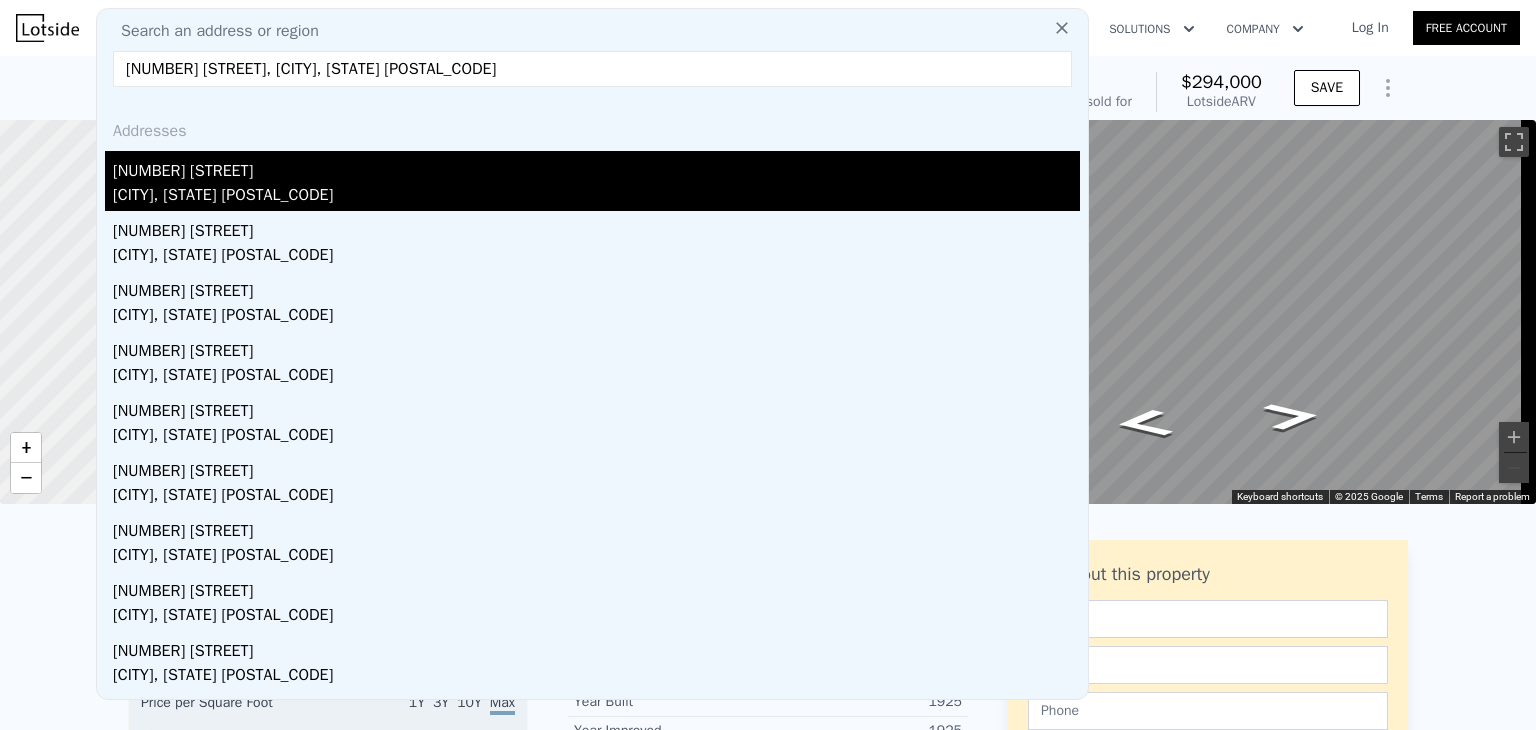 type on "139 Ivy Hill Rd, Levittown, PA 19057" 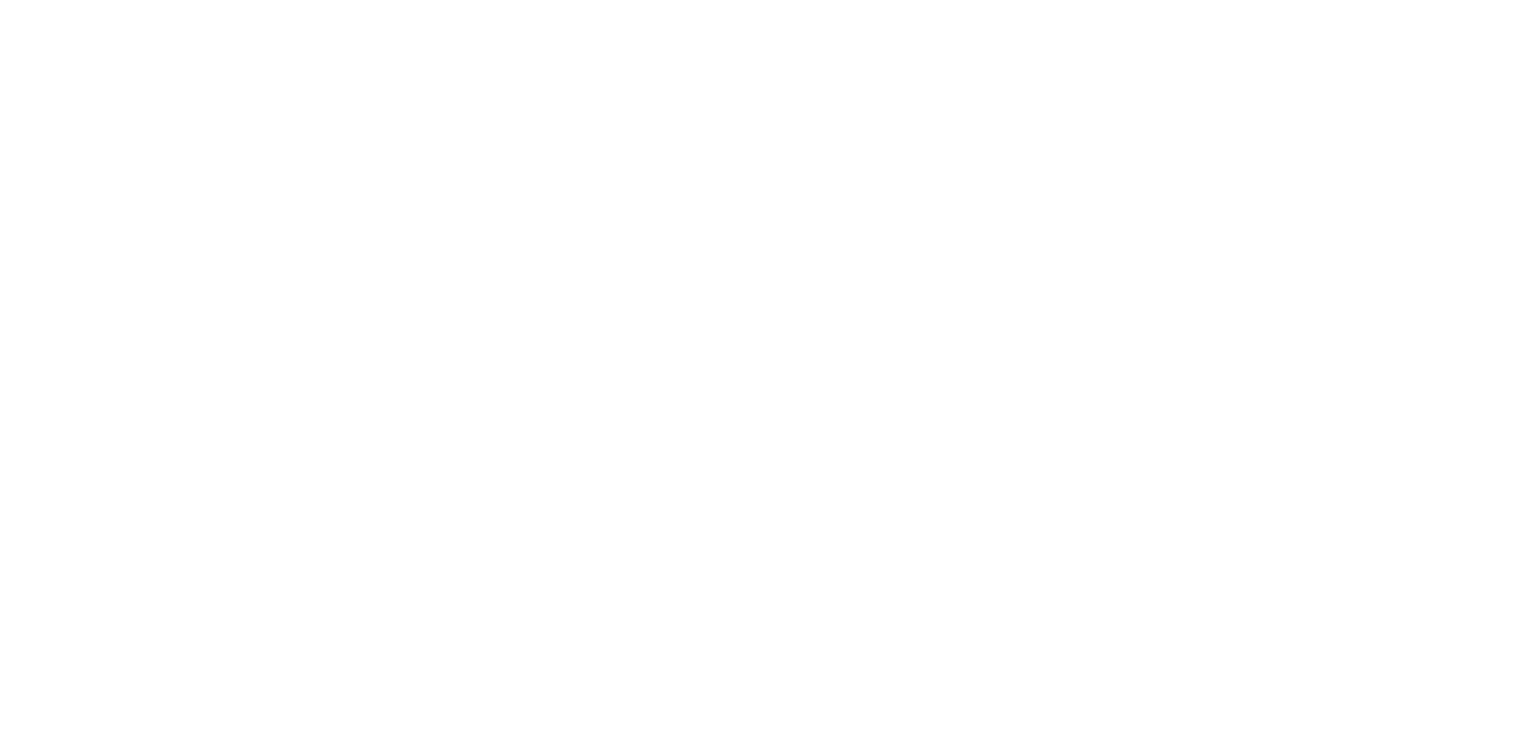 scroll, scrollTop: 0, scrollLeft: 0, axis: both 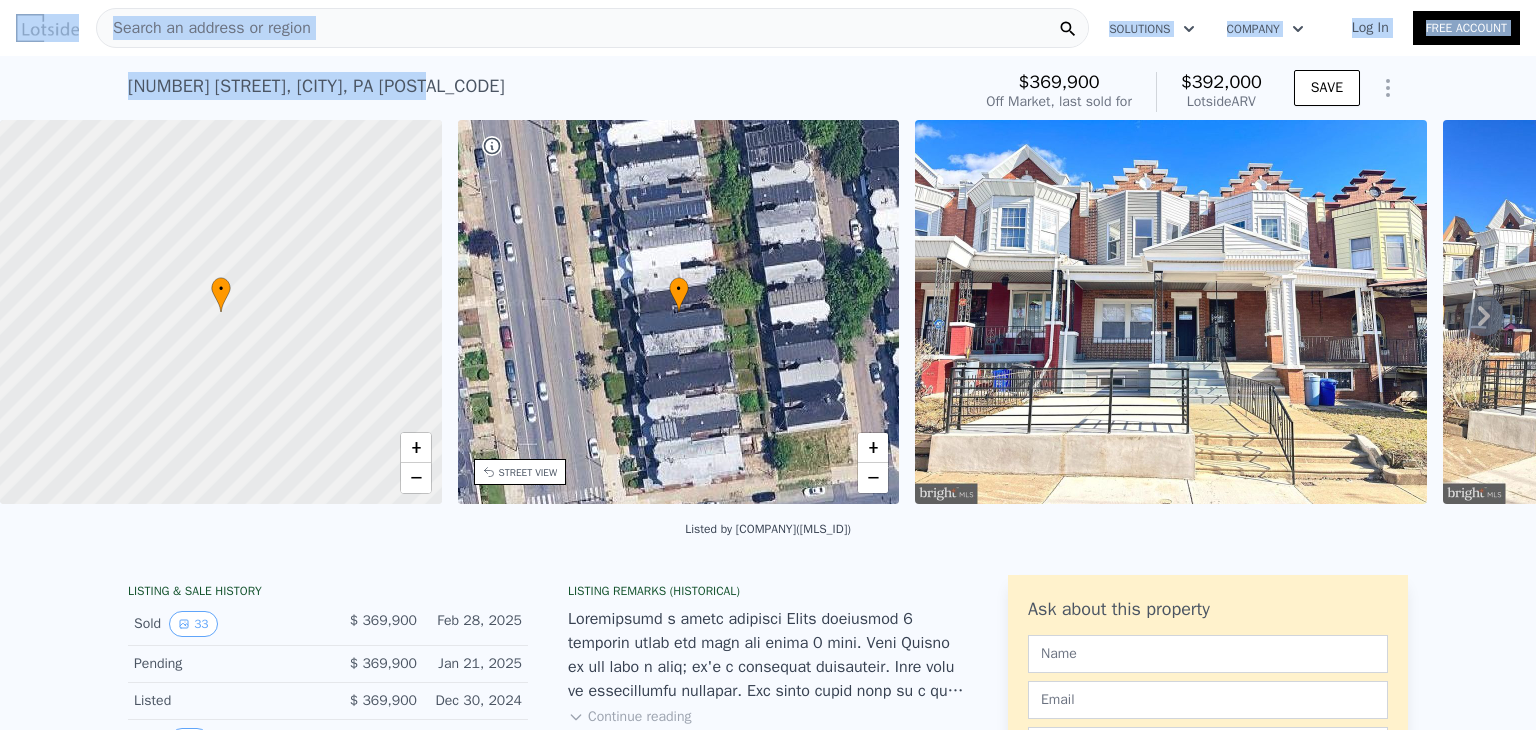 drag, startPoint x: 420, startPoint y: 92, endPoint x: 0, endPoint y: 91, distance: 420.0012 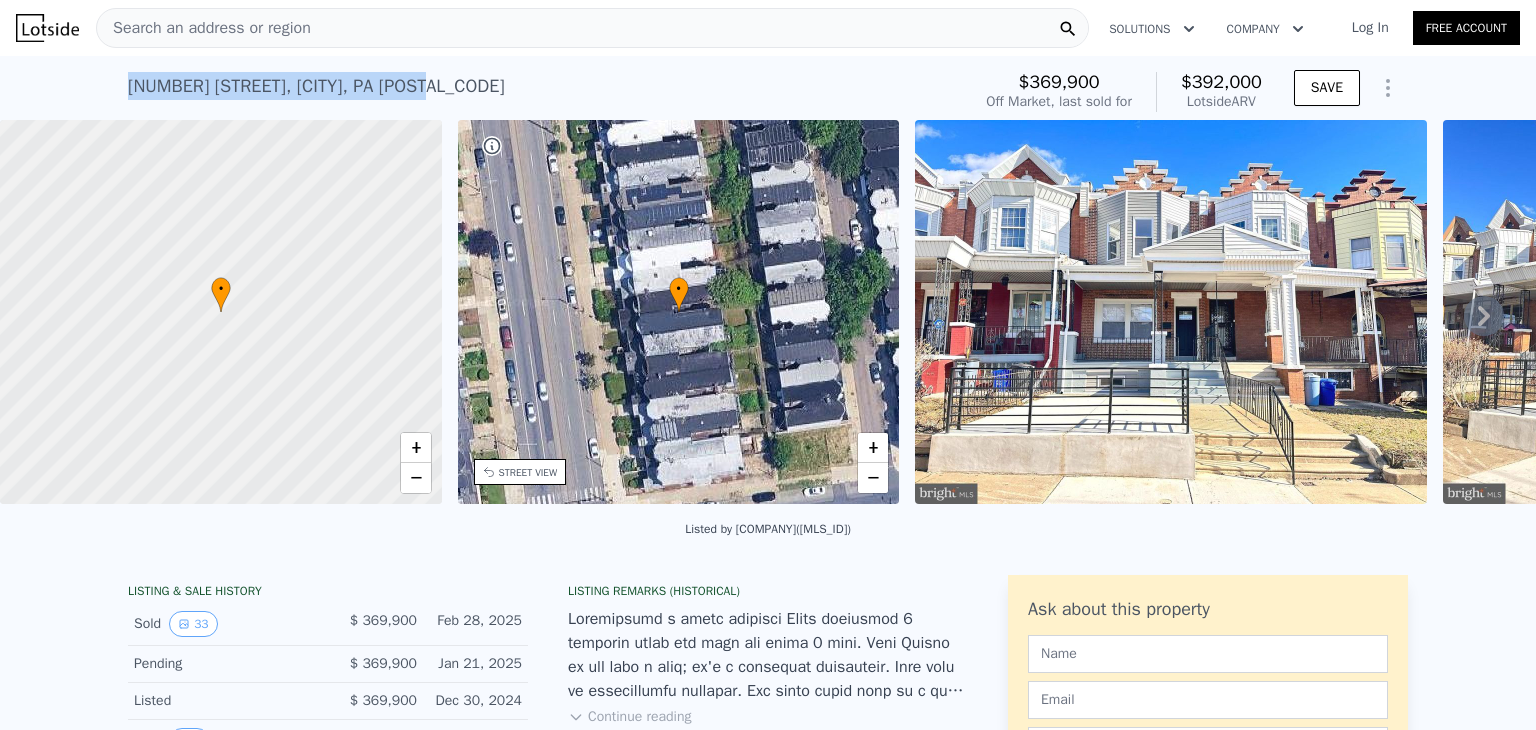 copy on "[NUMBER] [STREET] ,   [CITY] ,   [STATE]   [POSTAL_CODE]" 